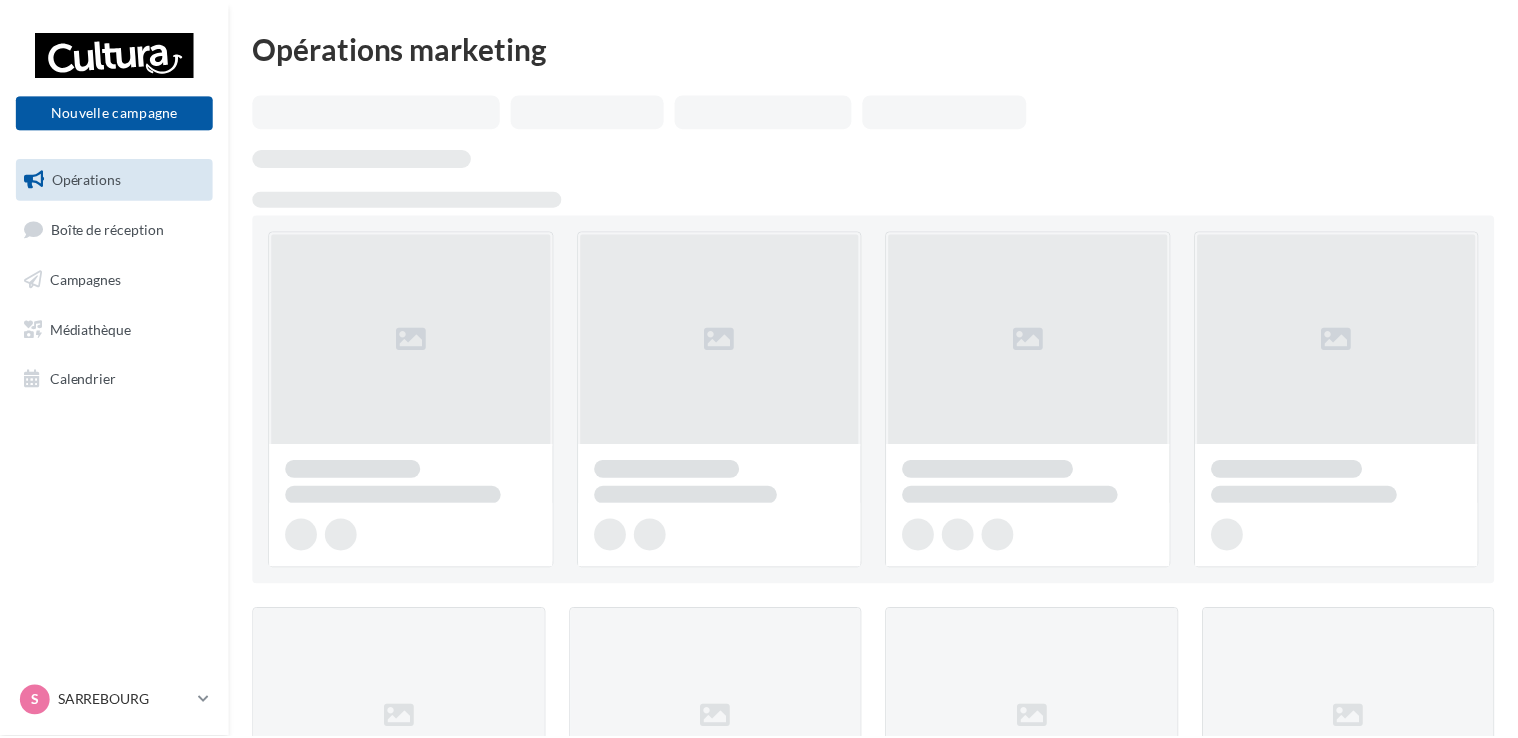 scroll, scrollTop: 0, scrollLeft: 0, axis: both 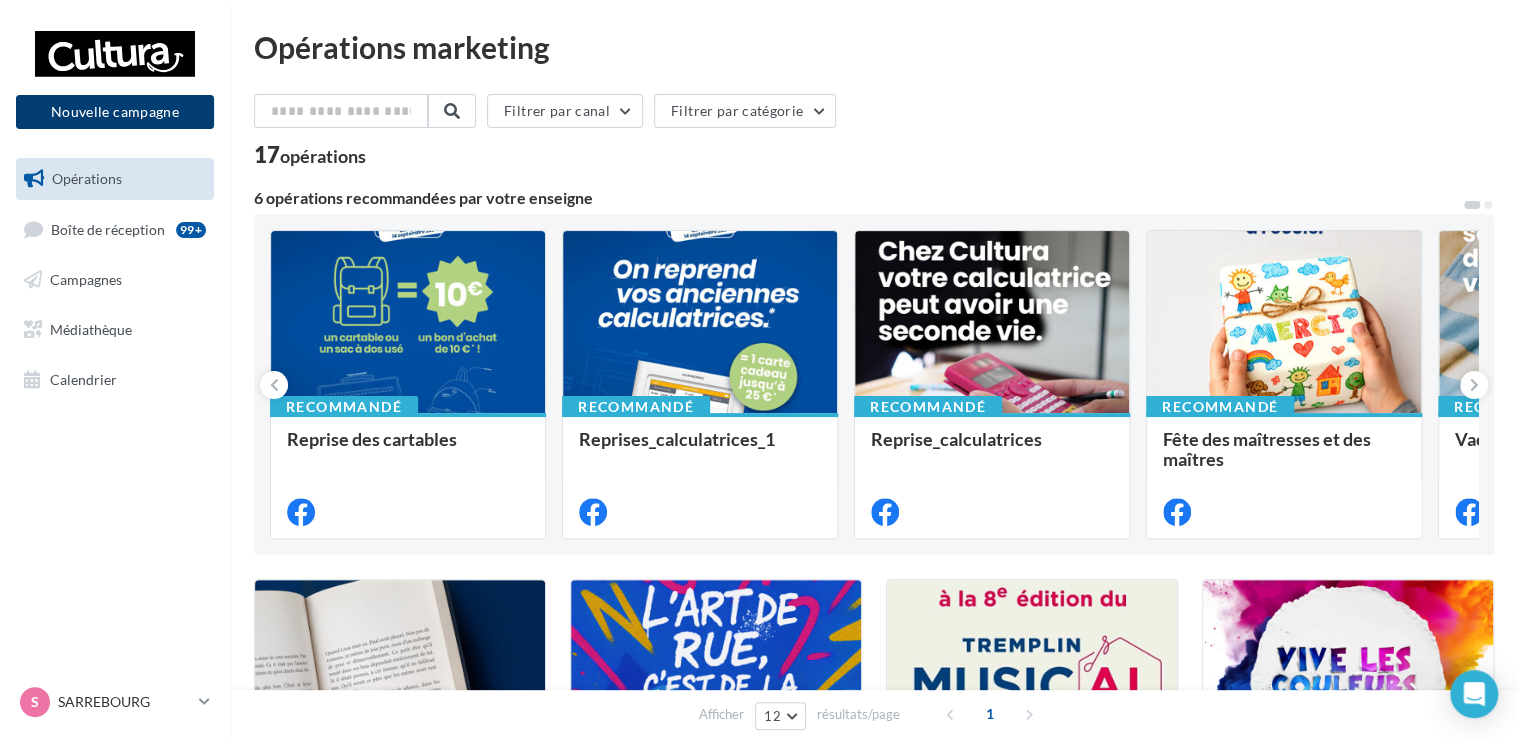 click on "Nouvelle campagne" at bounding box center [115, 112] 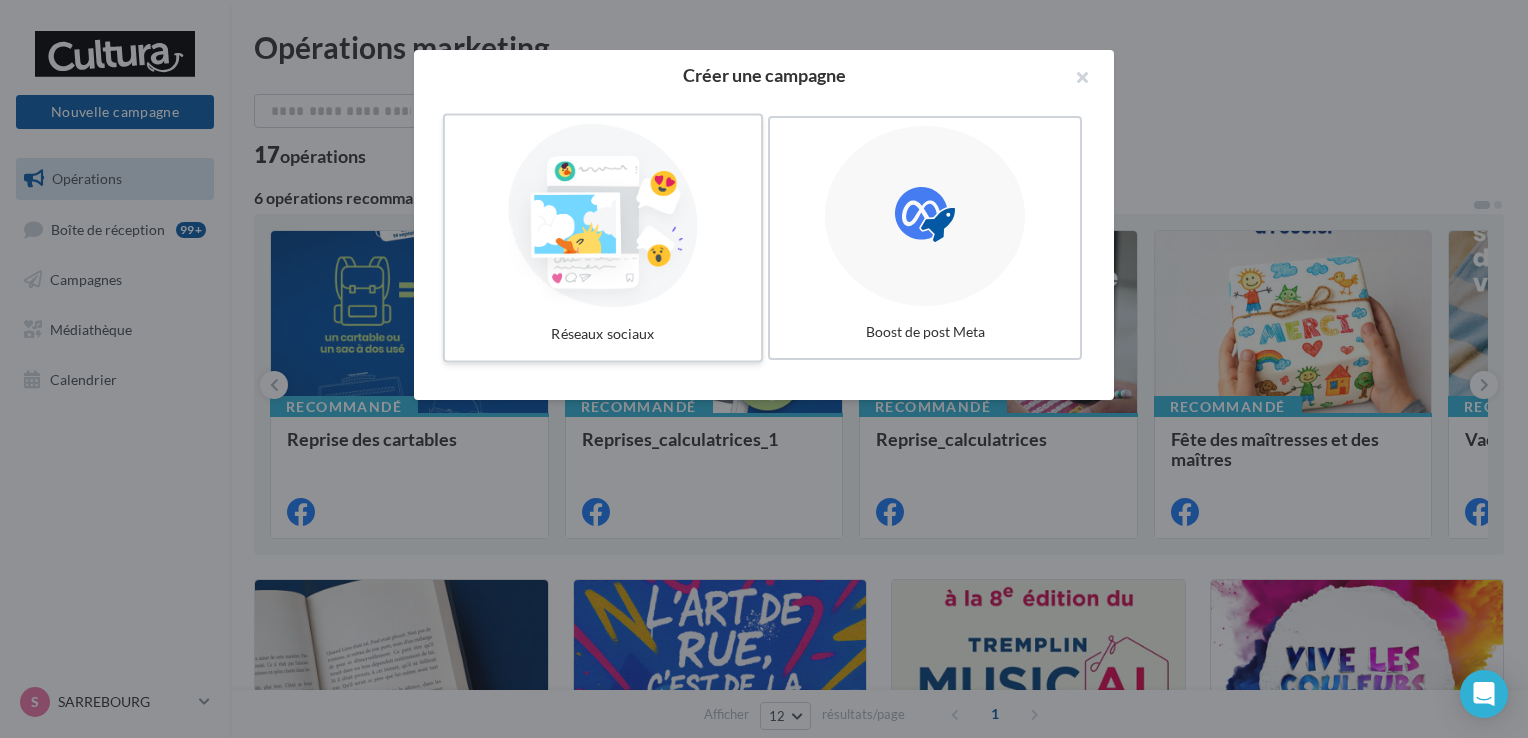 click at bounding box center (603, 216) 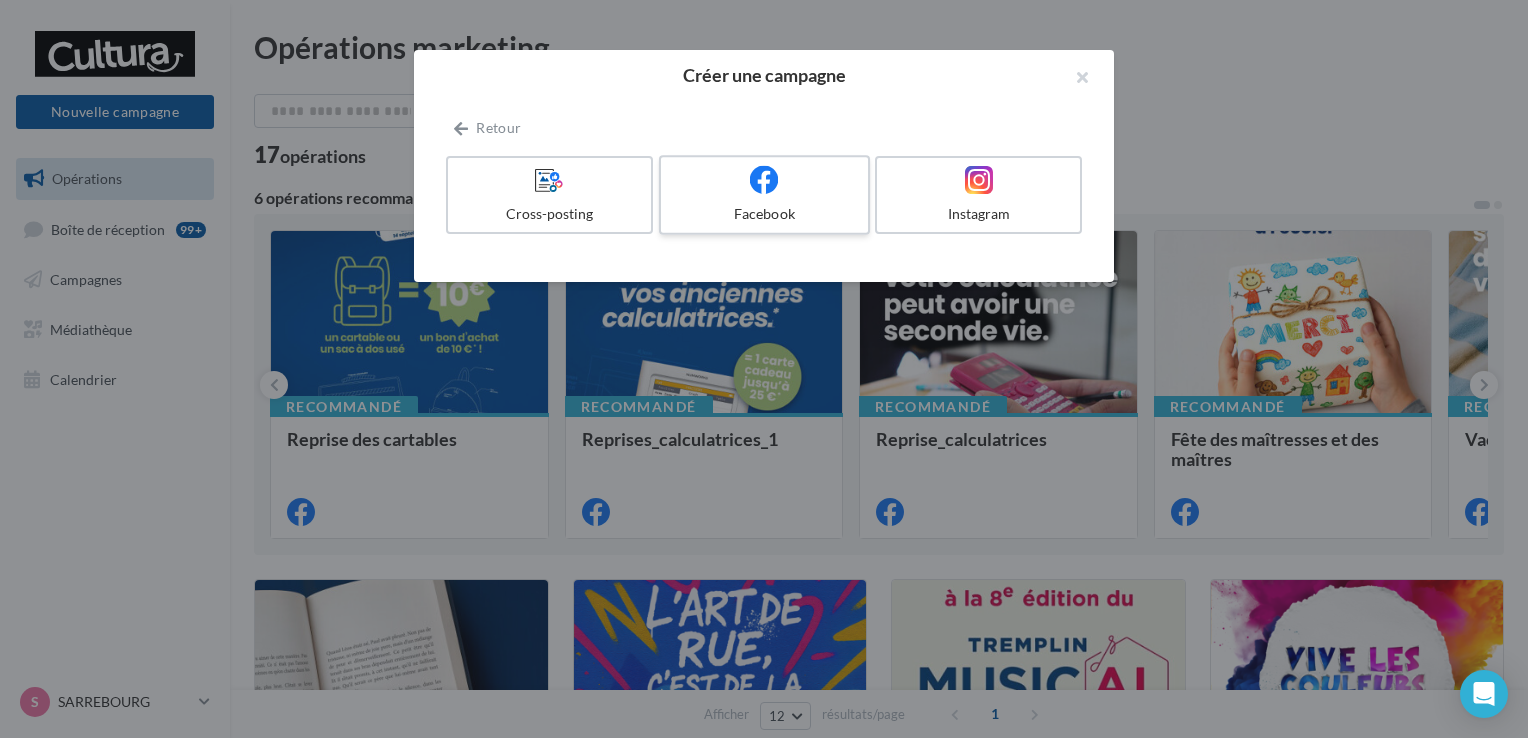 click on "Facebook" at bounding box center (764, 214) 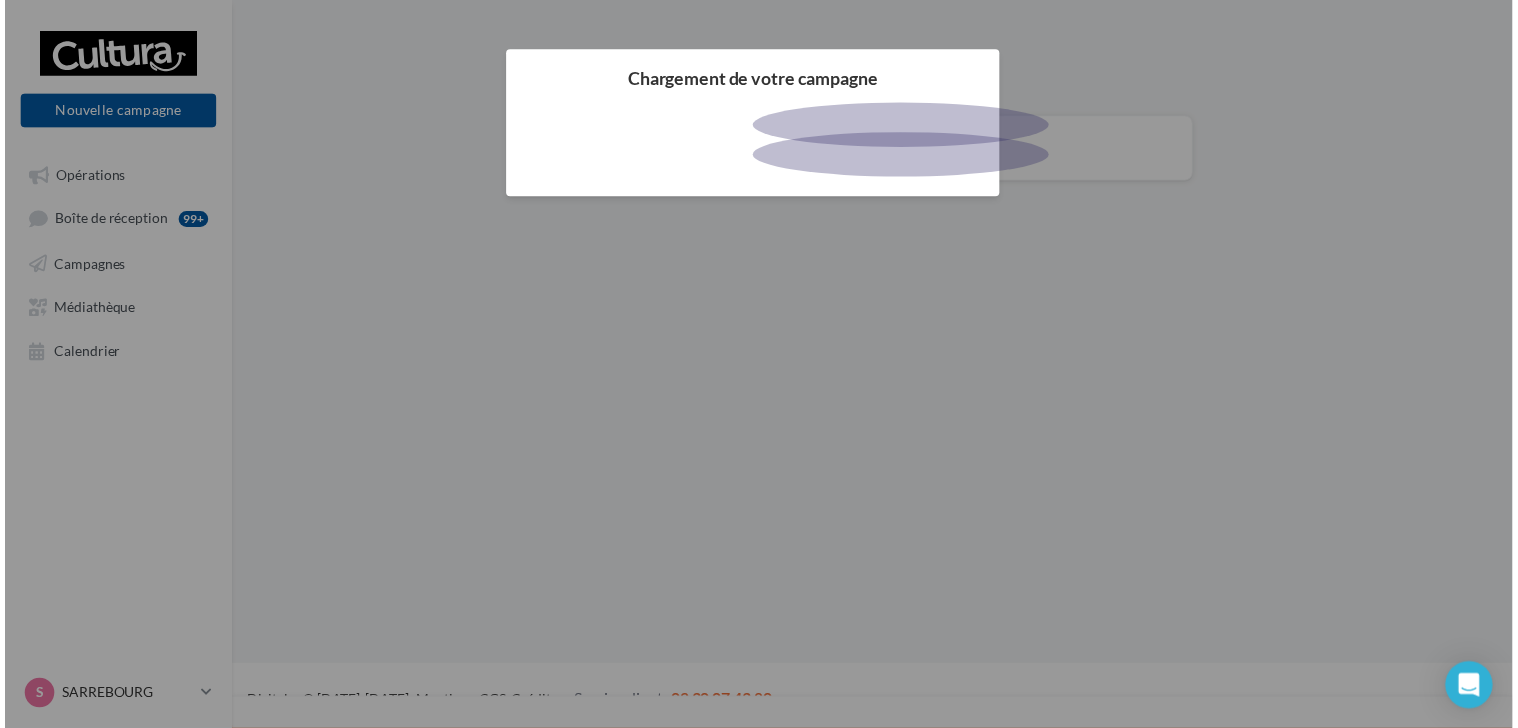 scroll, scrollTop: 0, scrollLeft: 0, axis: both 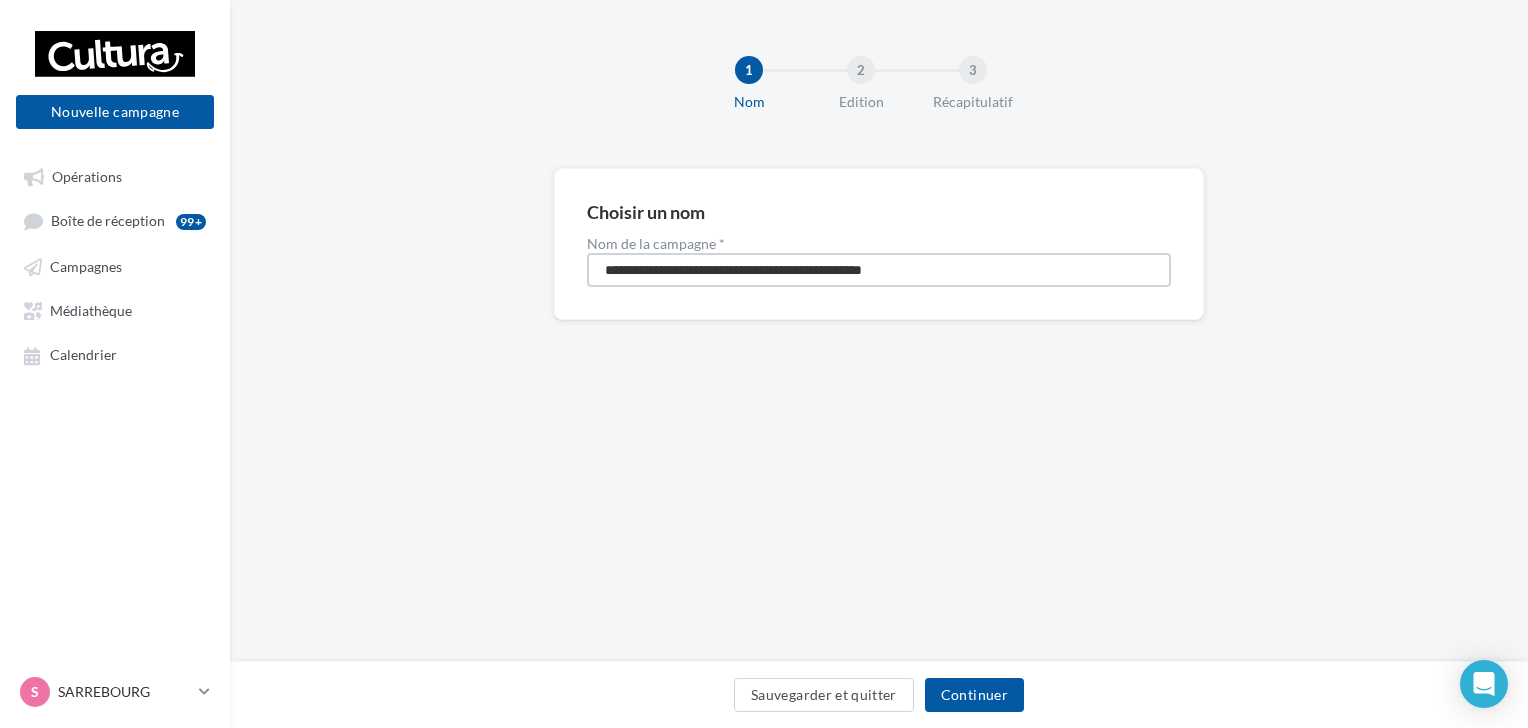 drag, startPoint x: 974, startPoint y: 266, endPoint x: 356, endPoint y: 366, distance: 626.0383 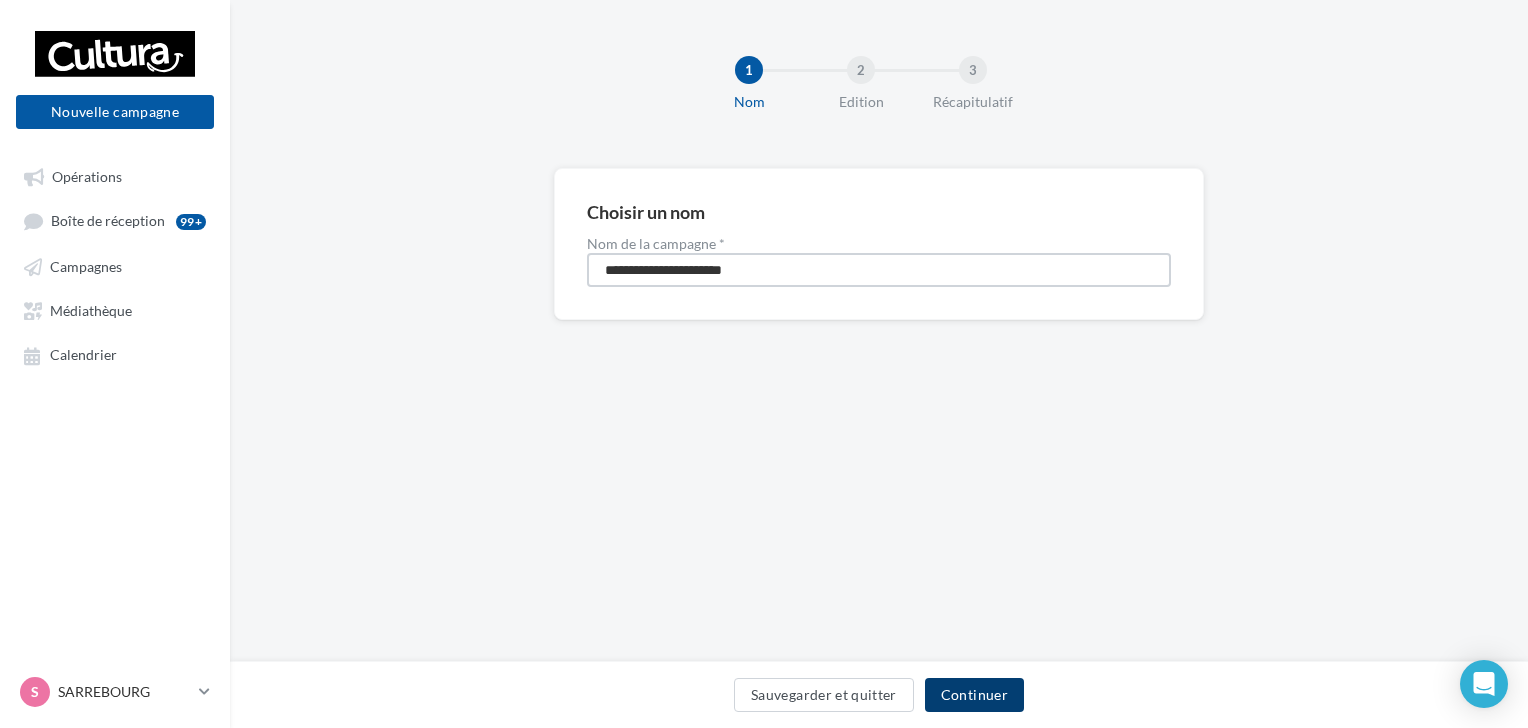 type on "**********" 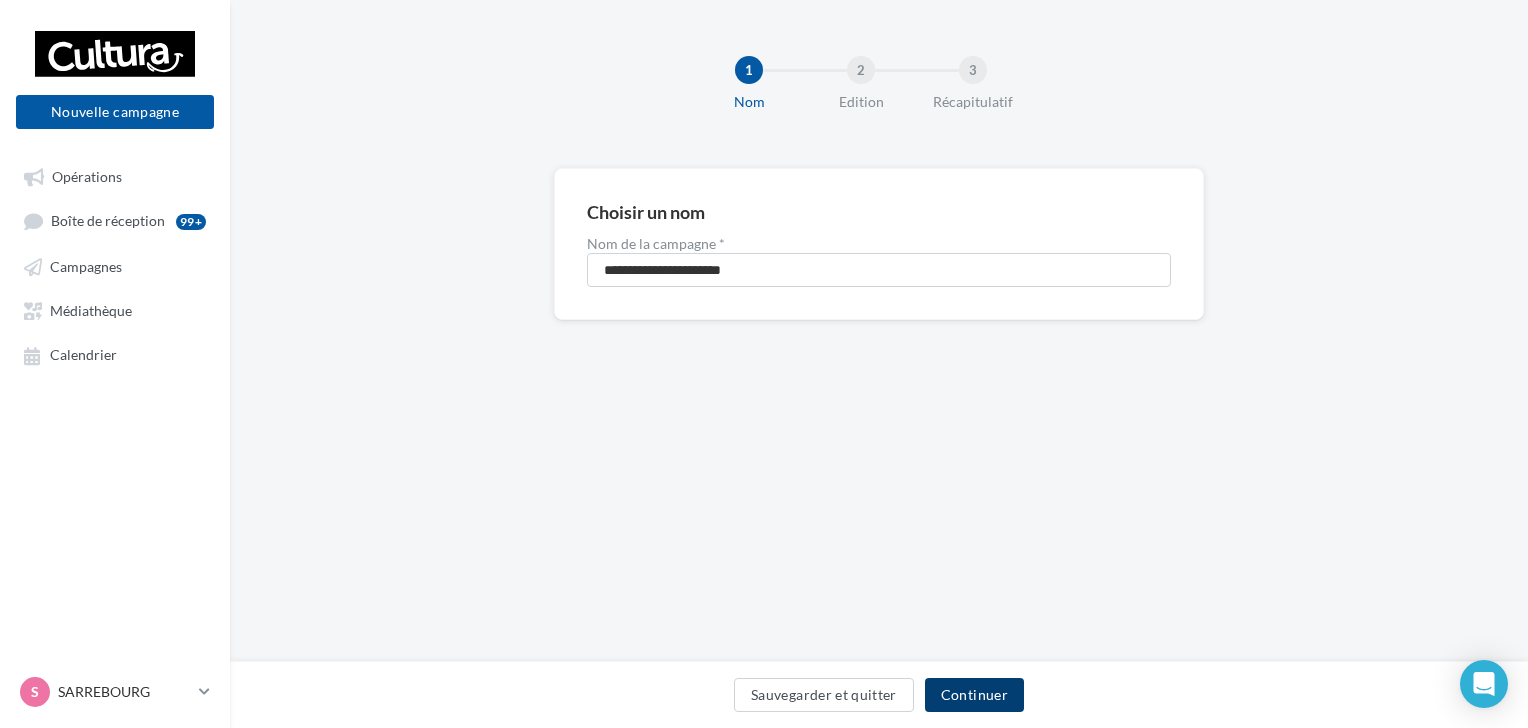 click on "Continuer" at bounding box center [974, 695] 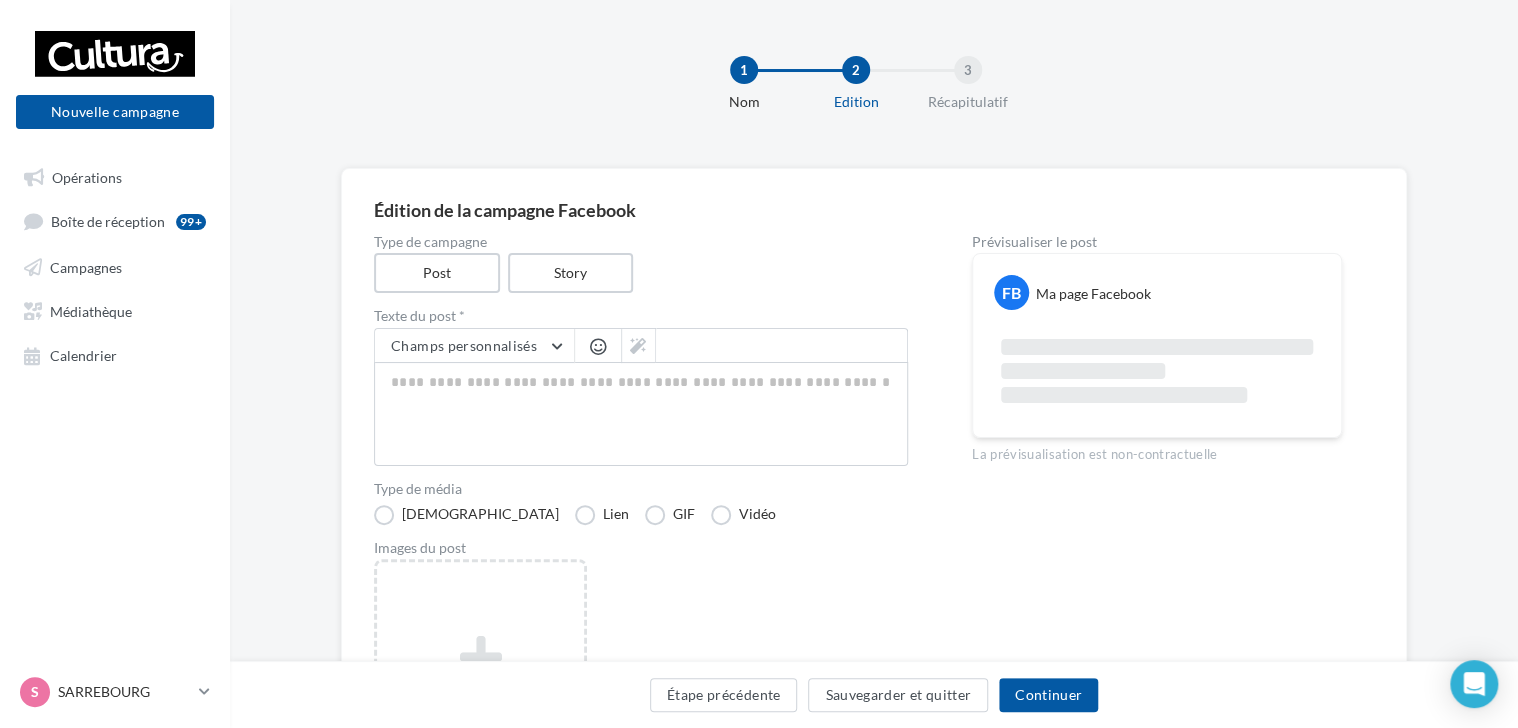 click on "Type de média
Visuel   Lien   GIF   Vidéo" at bounding box center [641, 503] 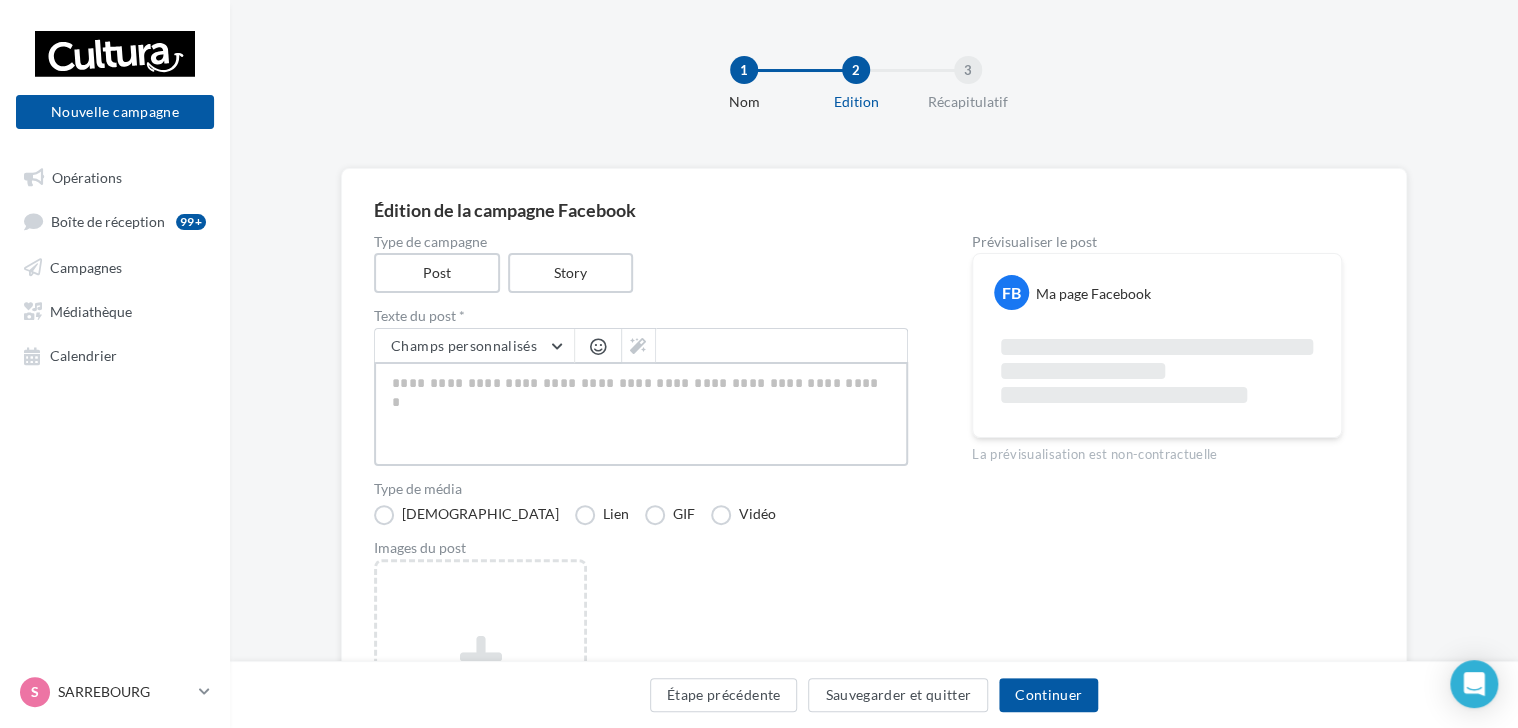click at bounding box center [641, 414] 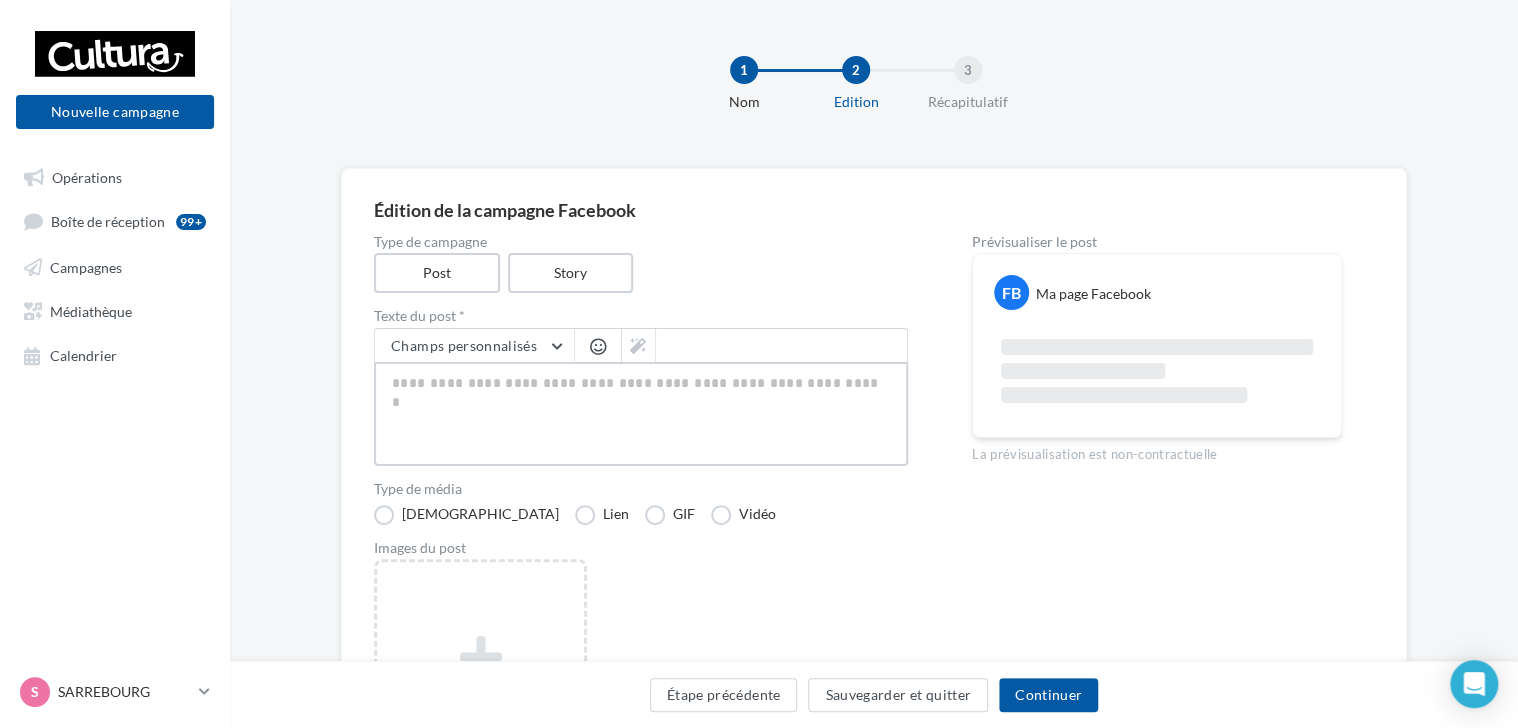 paste on "**********" 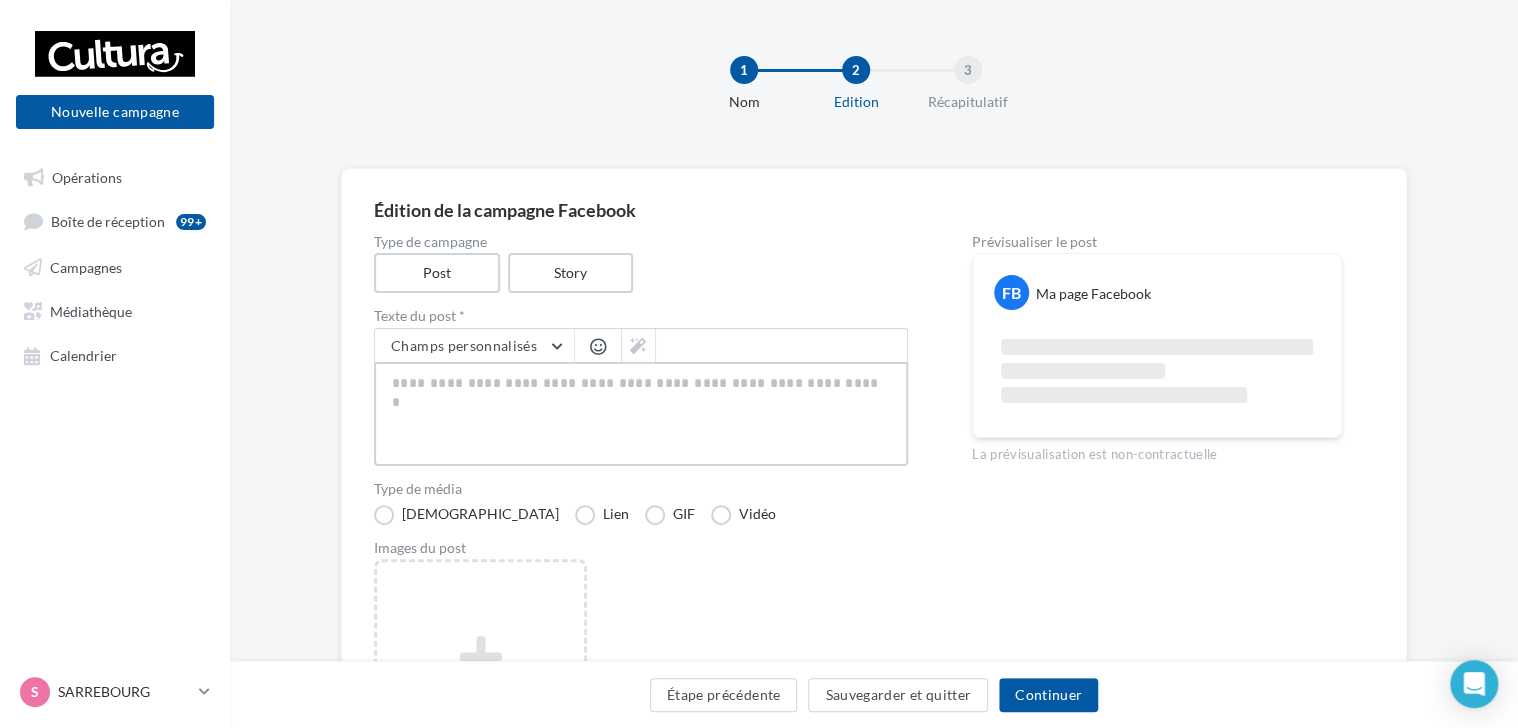 type on "**********" 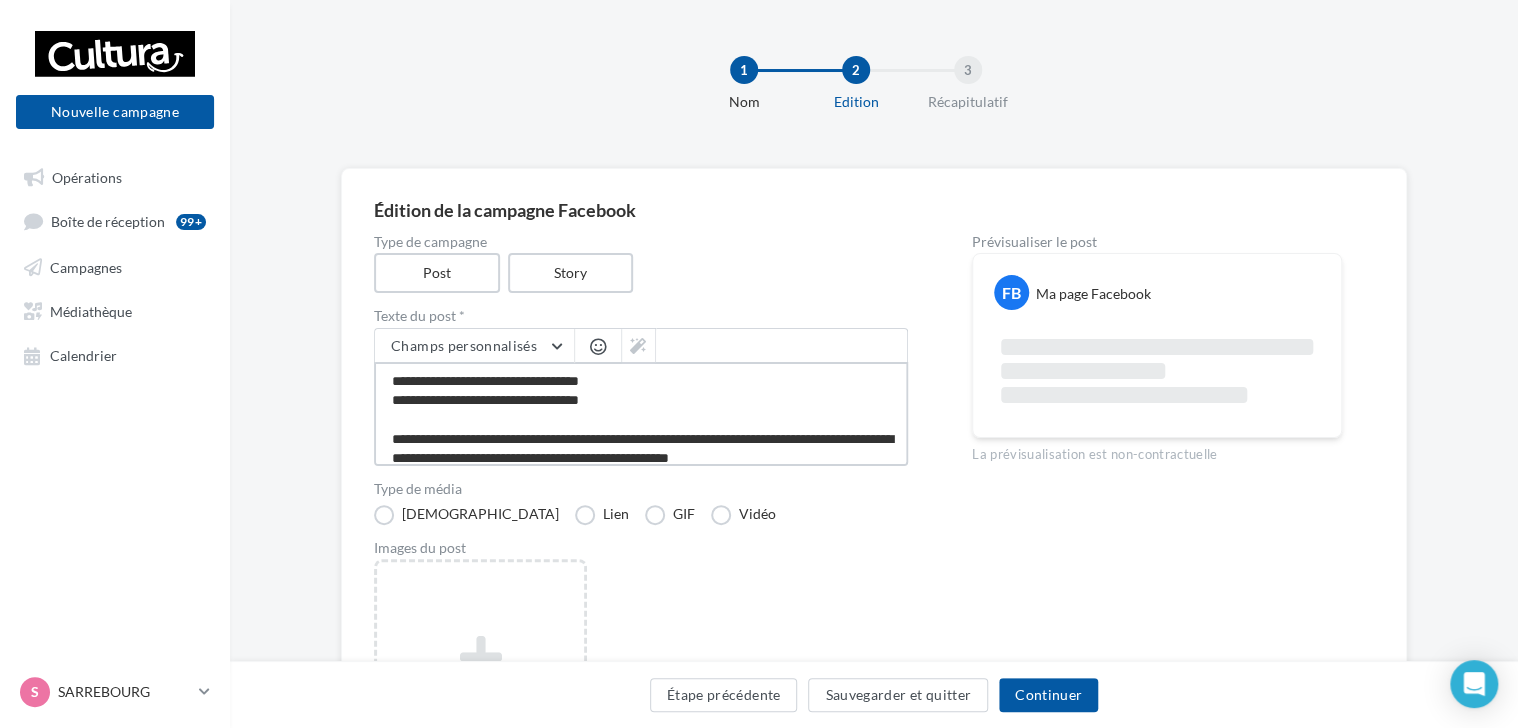 scroll, scrollTop: 125, scrollLeft: 0, axis: vertical 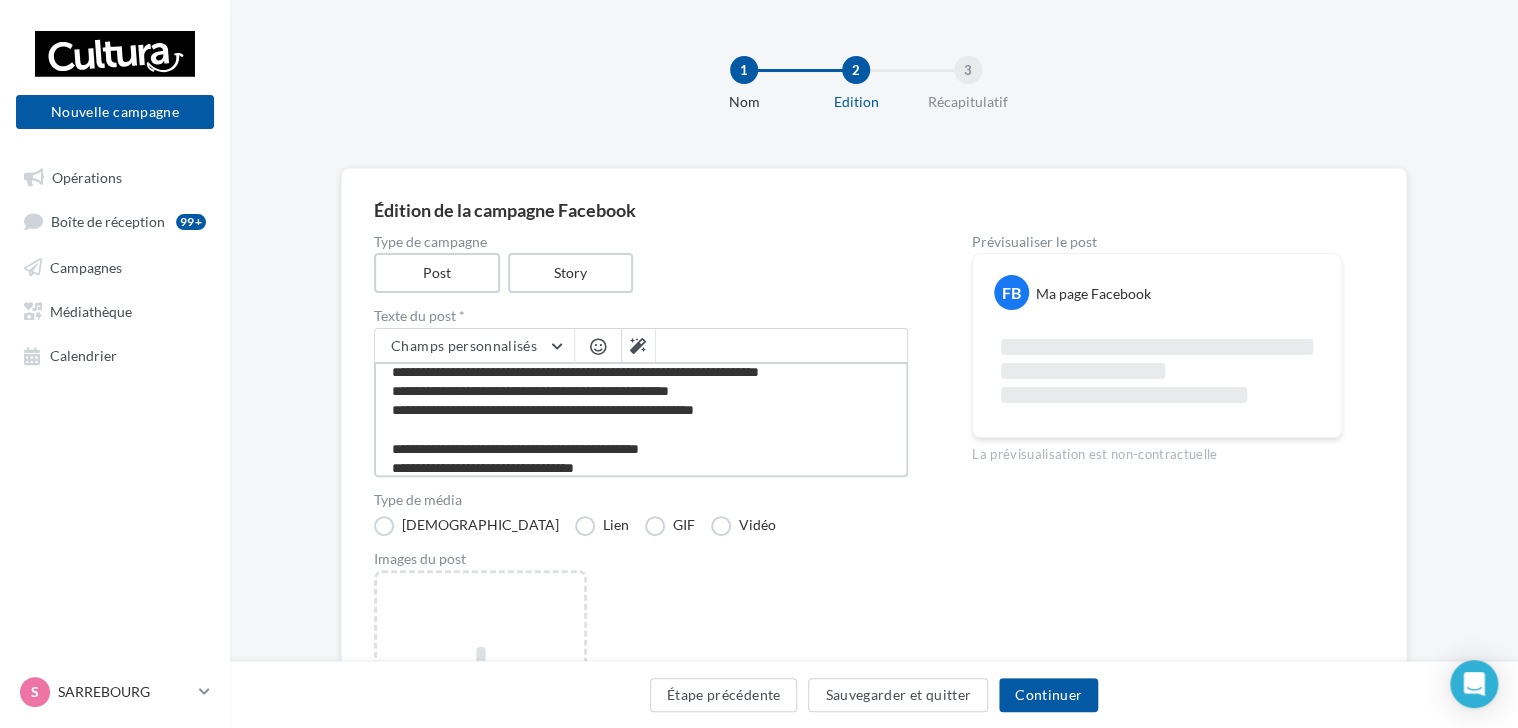 click on "**********" at bounding box center [641, 419] 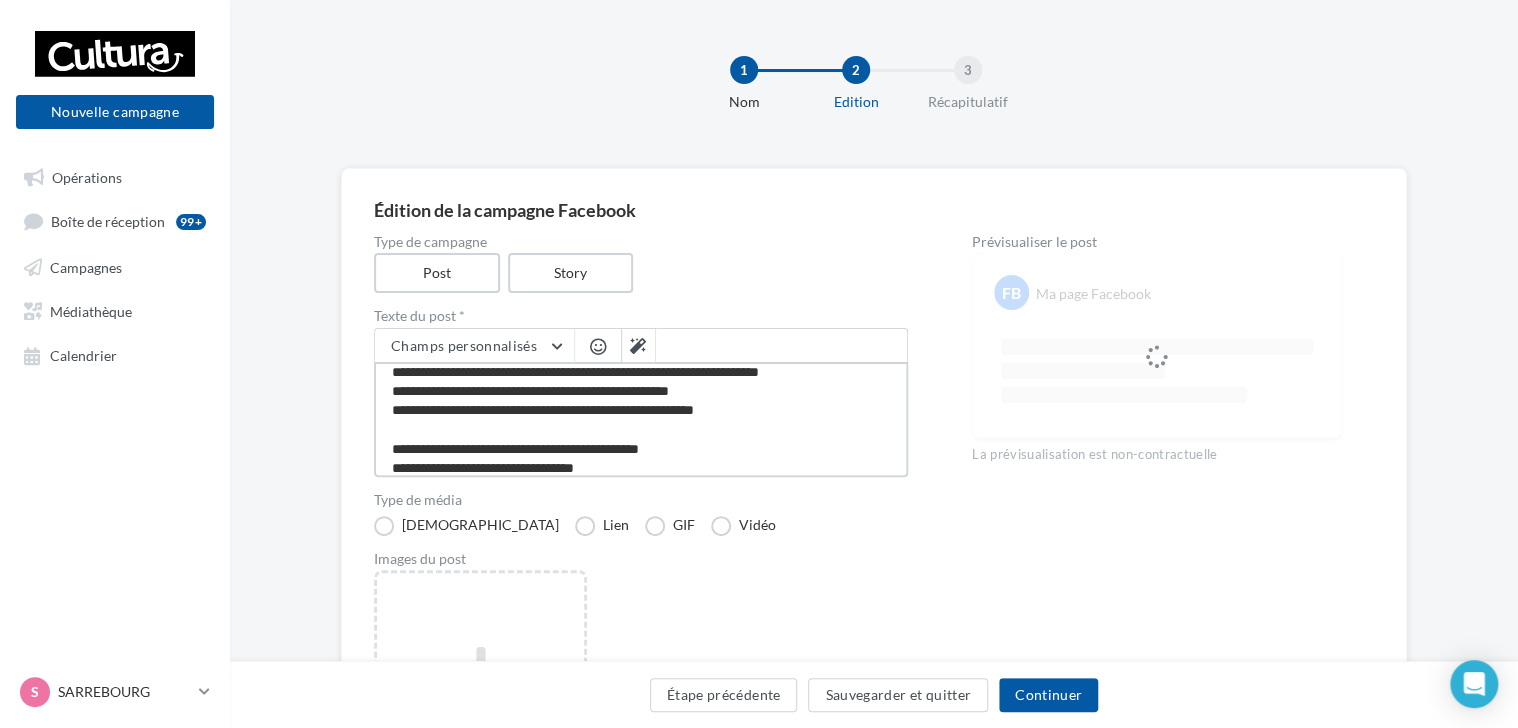 type on "**********" 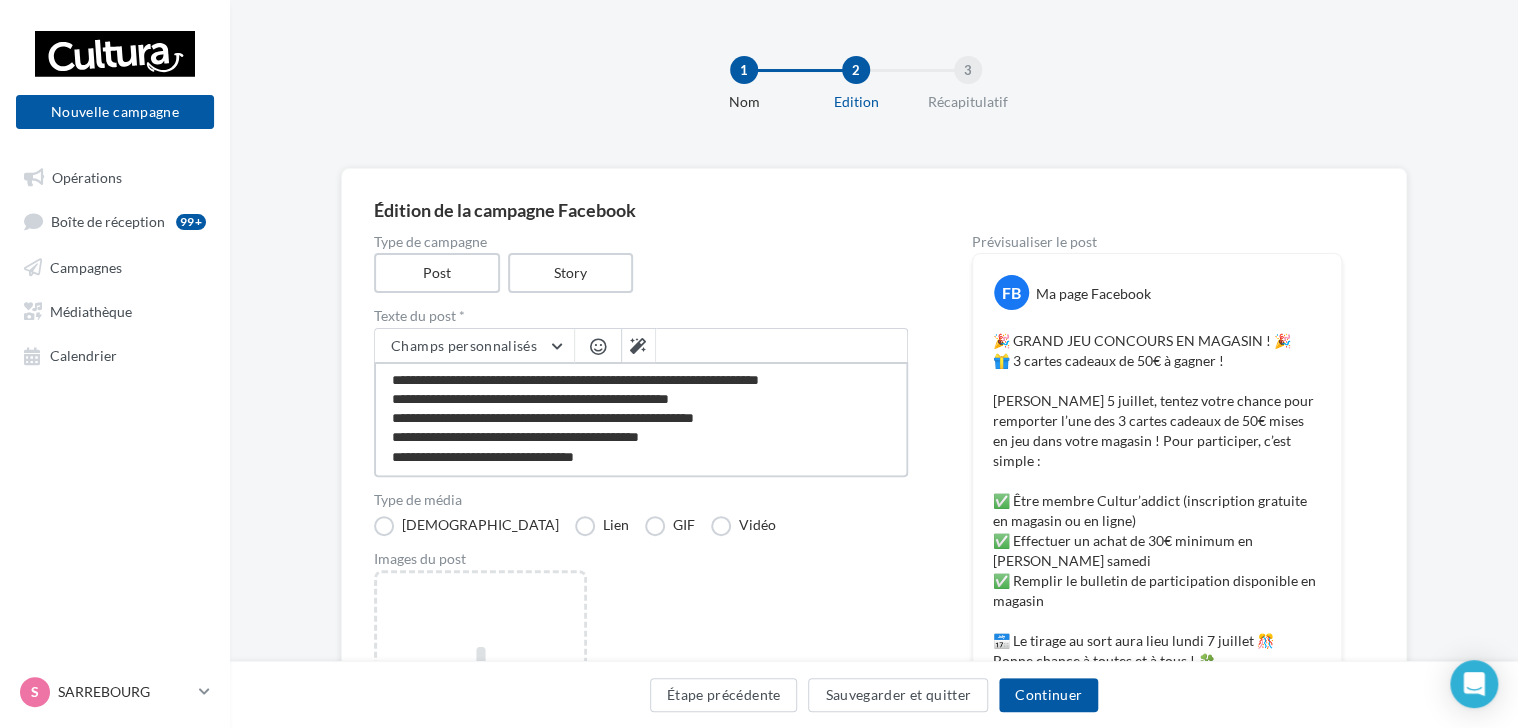scroll, scrollTop: 116, scrollLeft: 0, axis: vertical 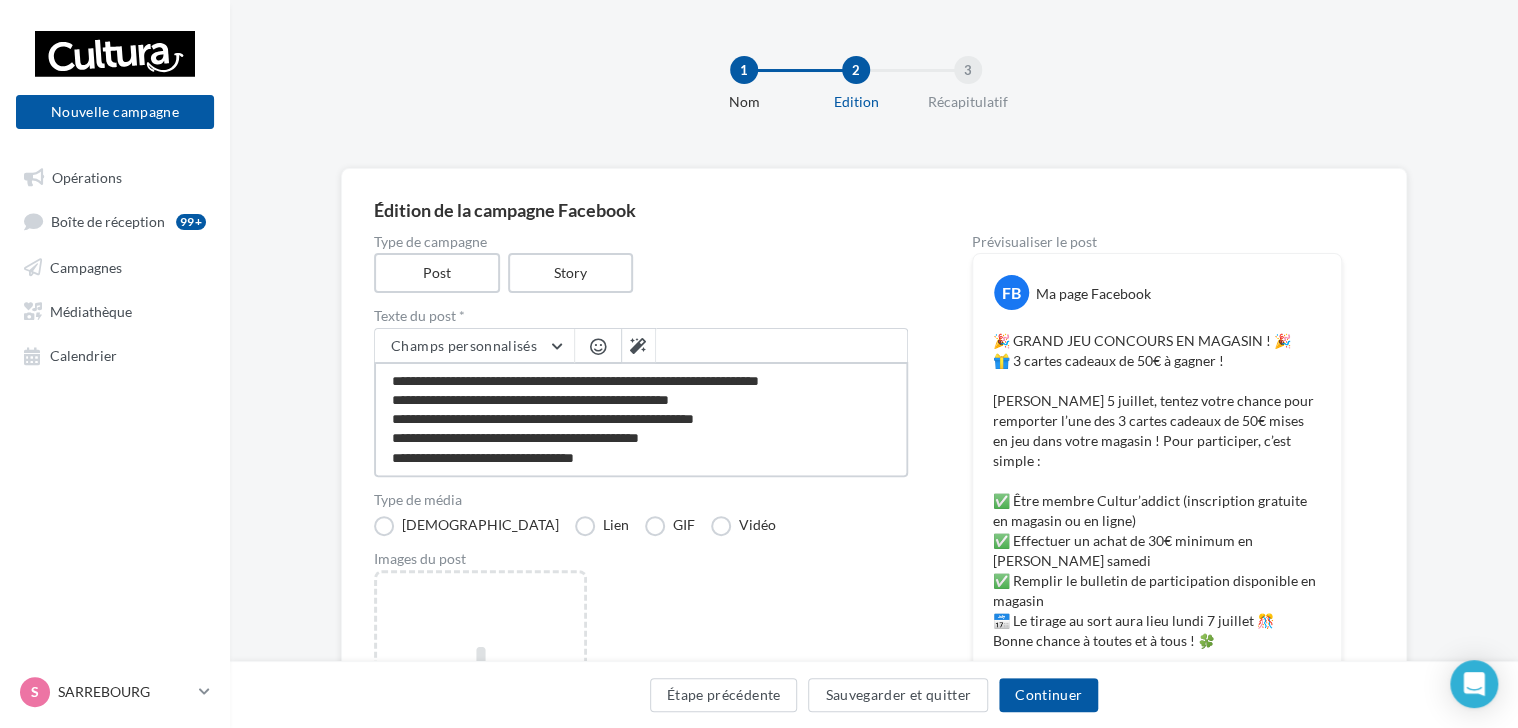 click on "**********" at bounding box center [641, 419] 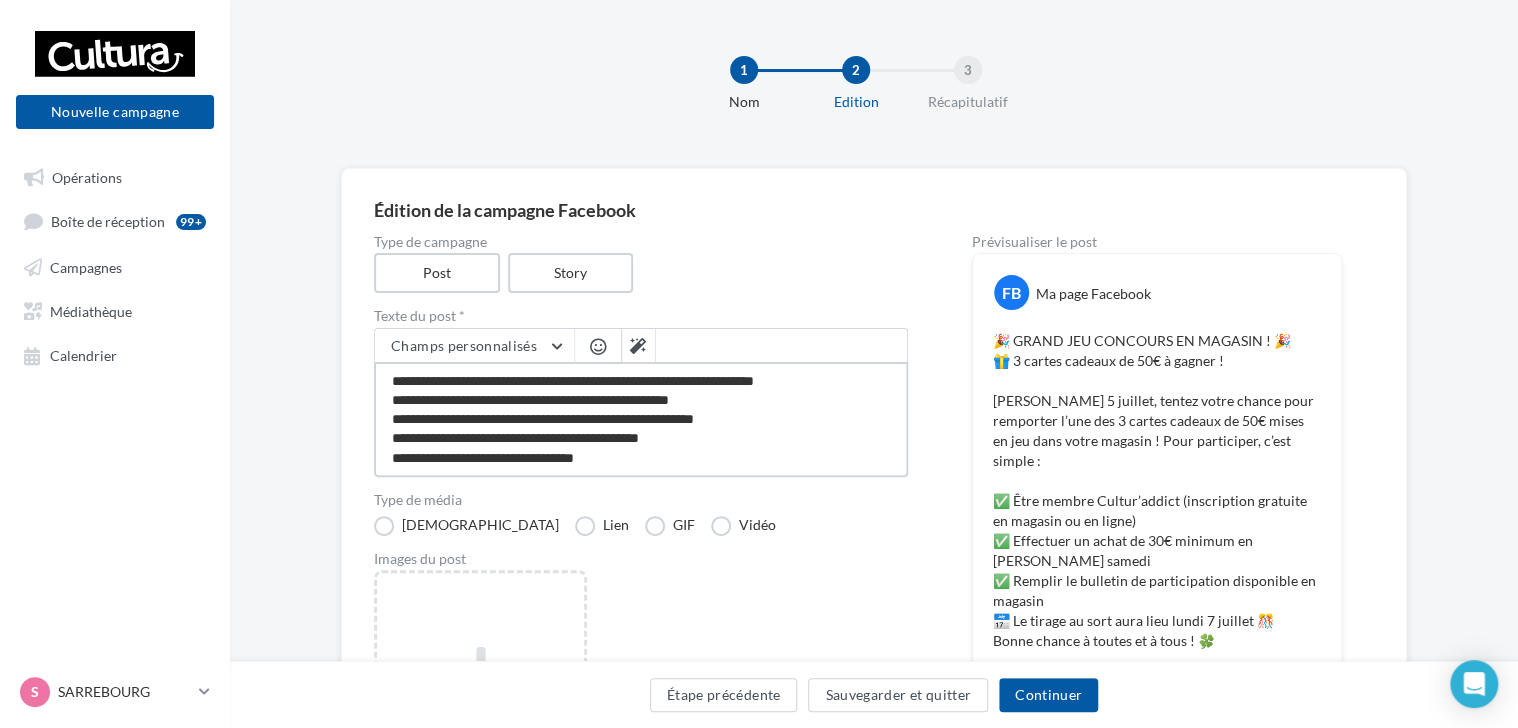type on "**********" 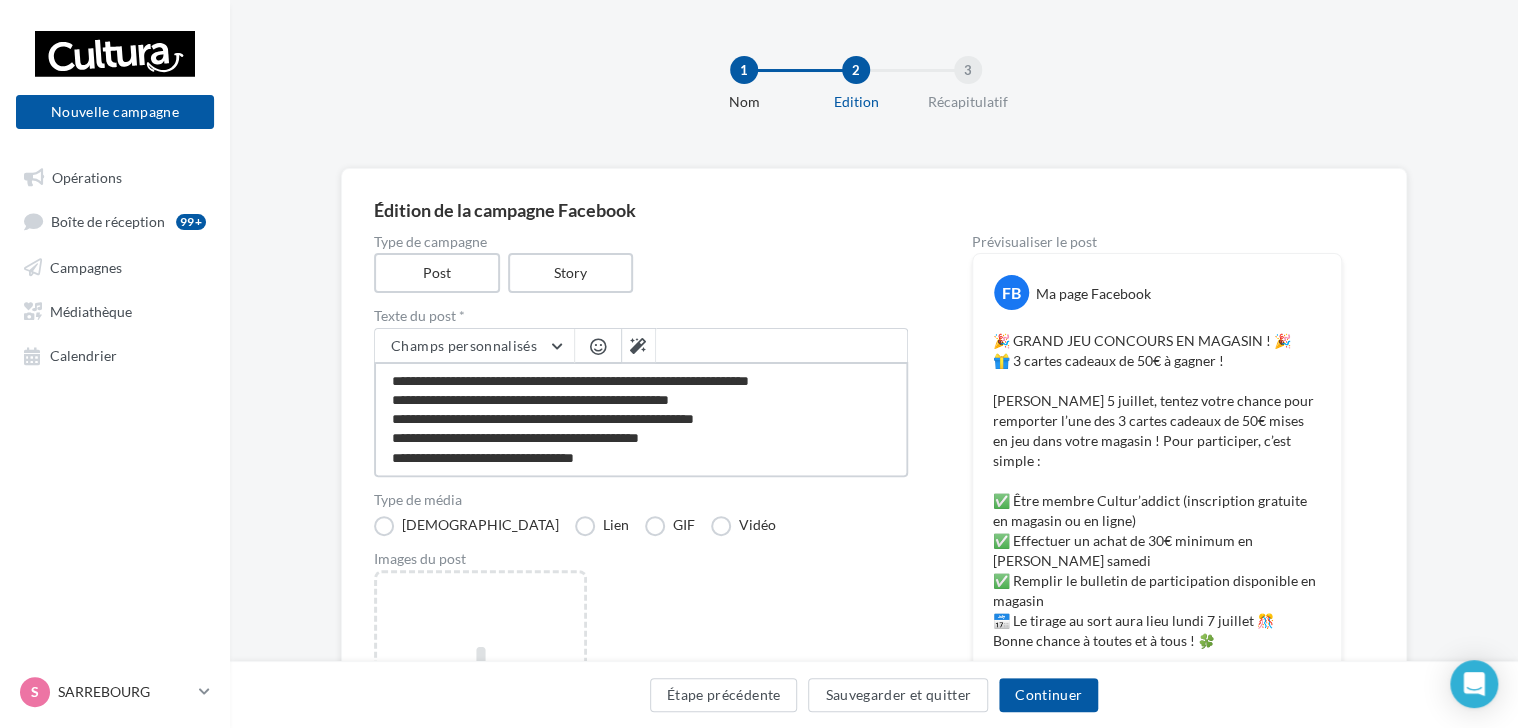 type on "**********" 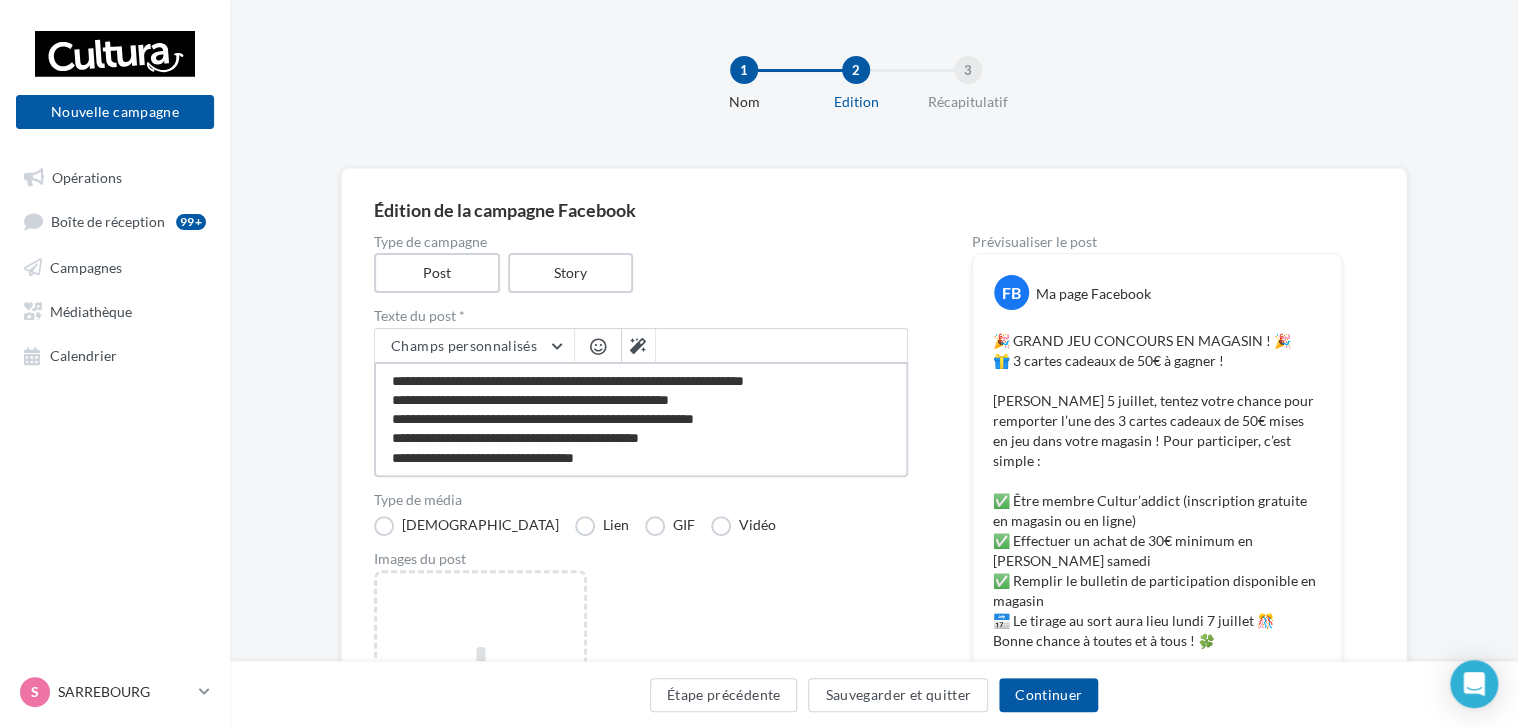 type on "**********" 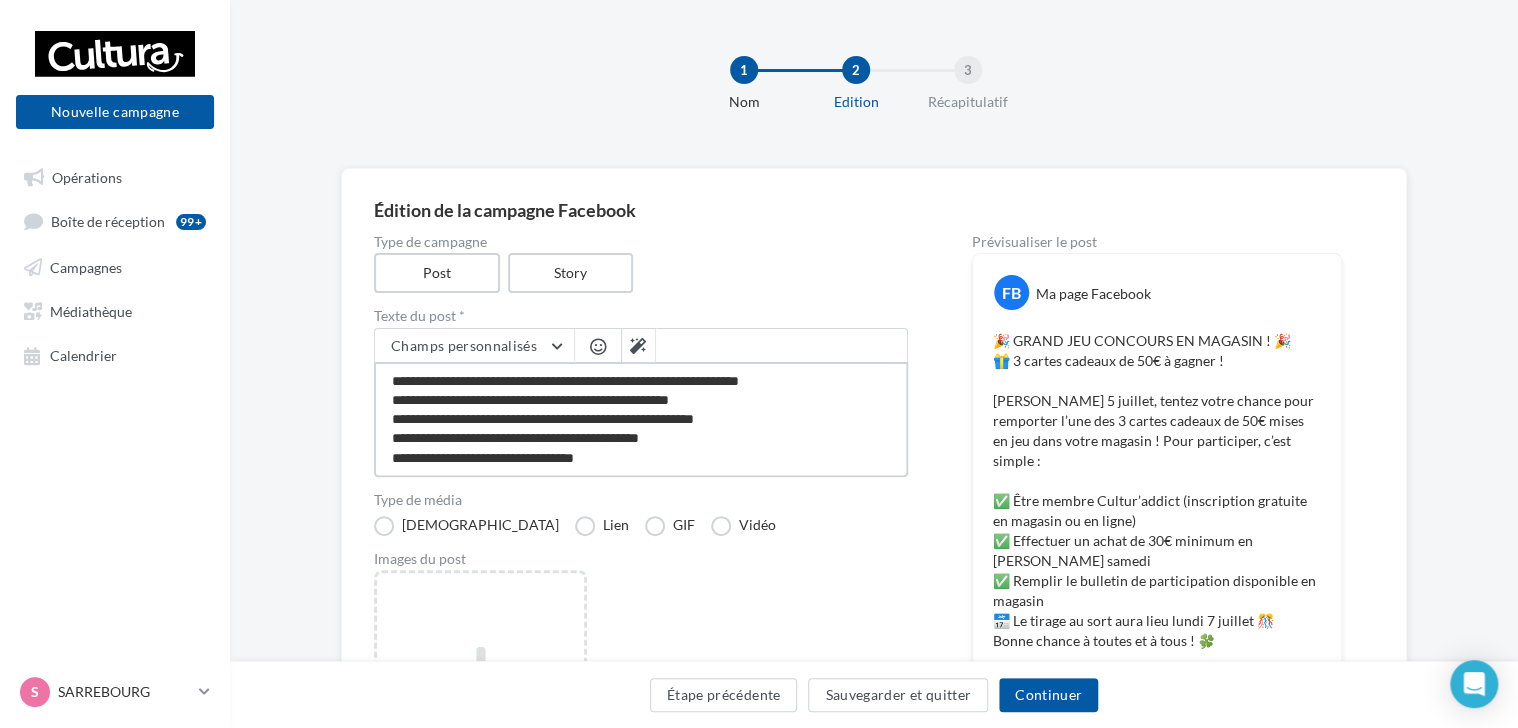 type on "**********" 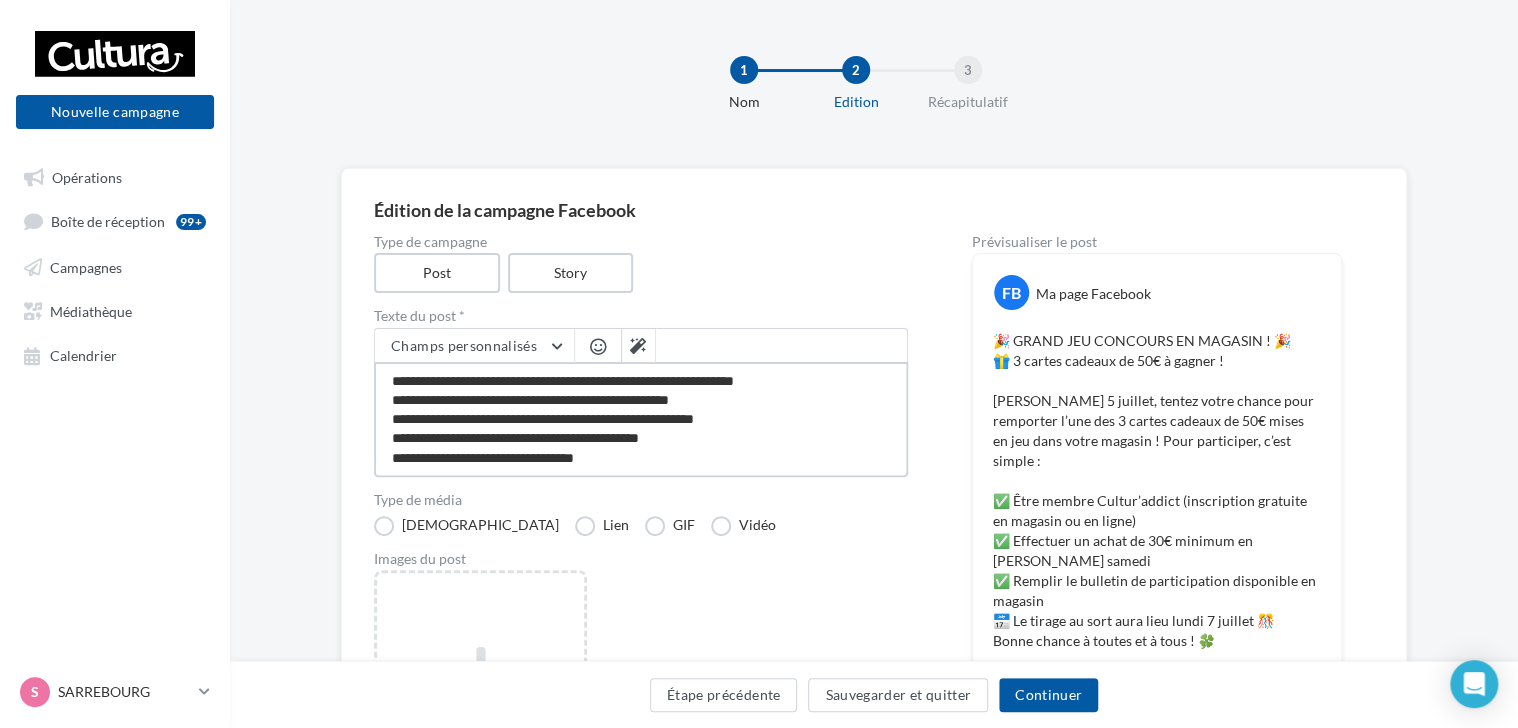 type on "**********" 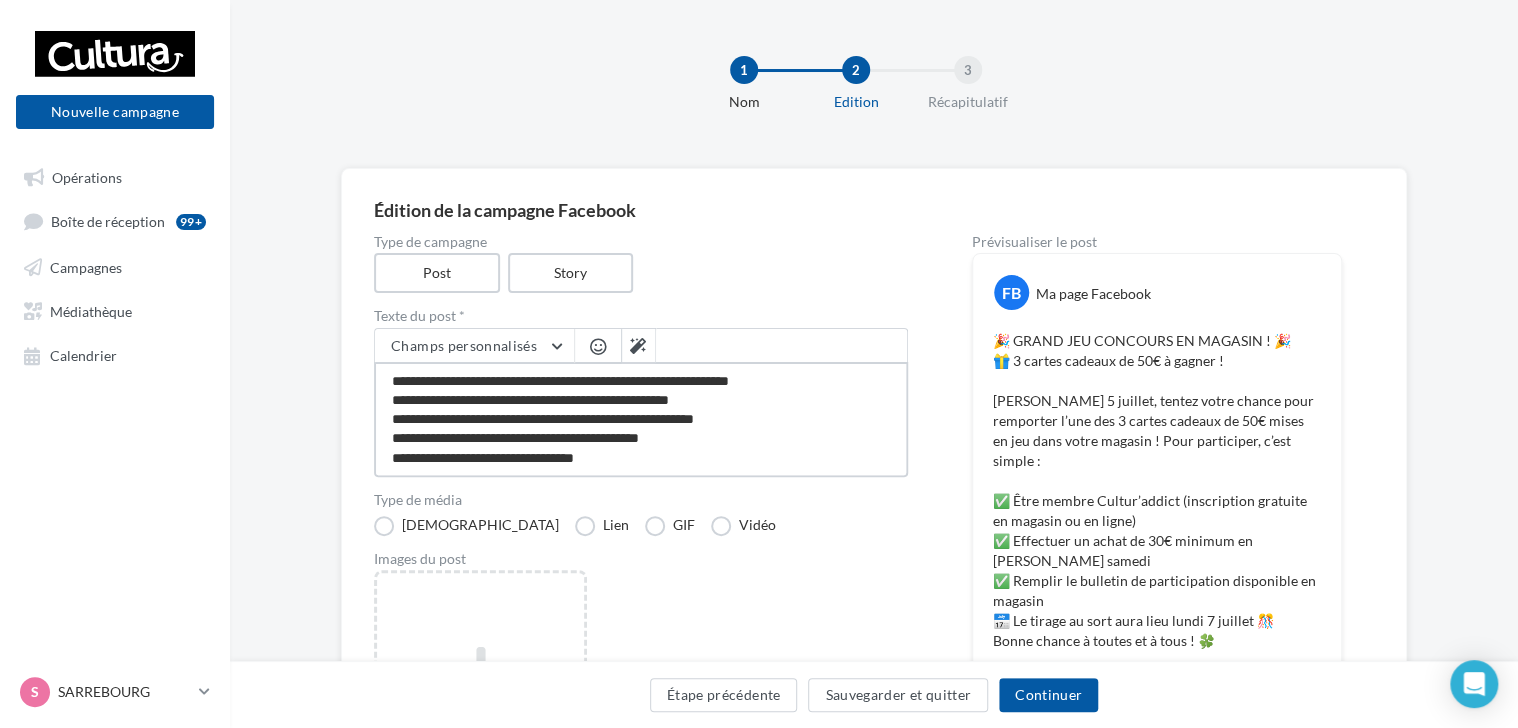 type on "**********" 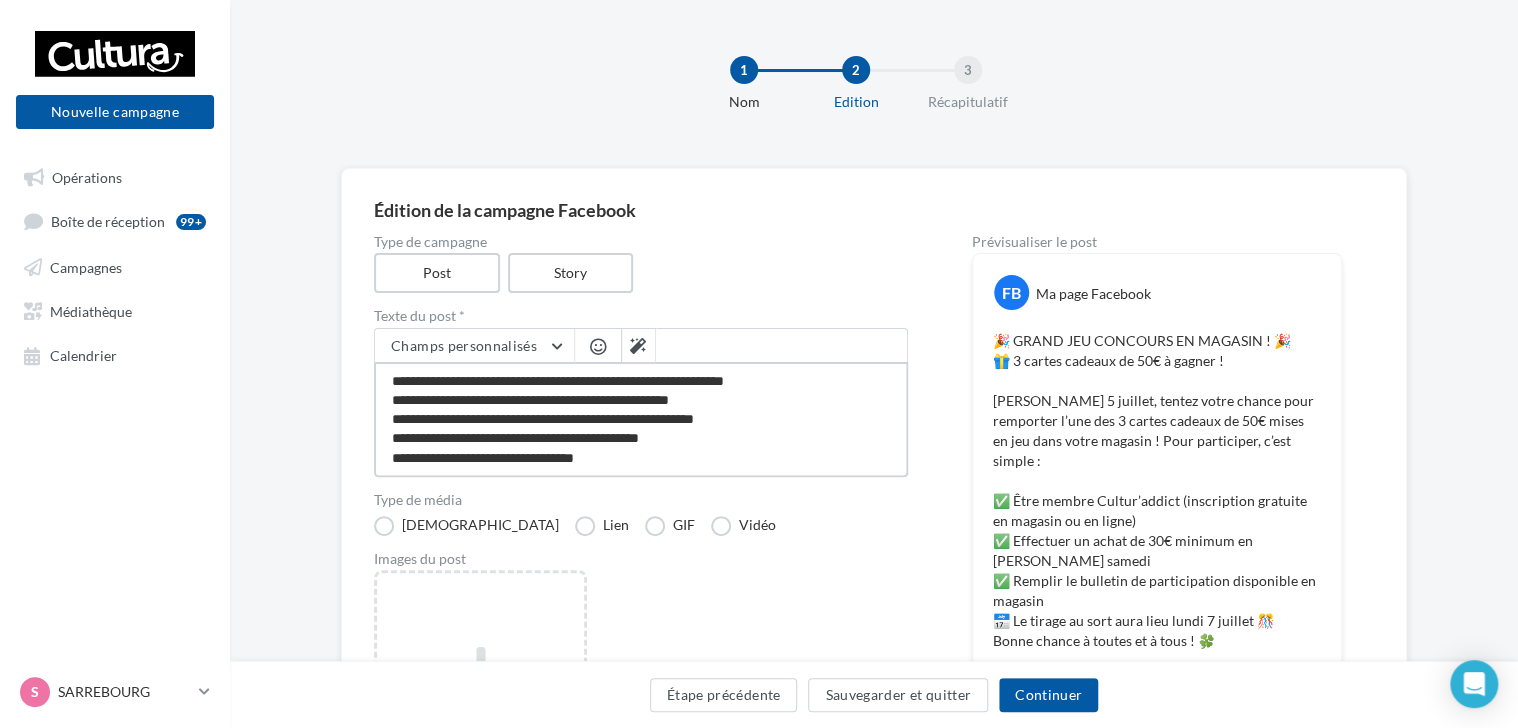 type on "**********" 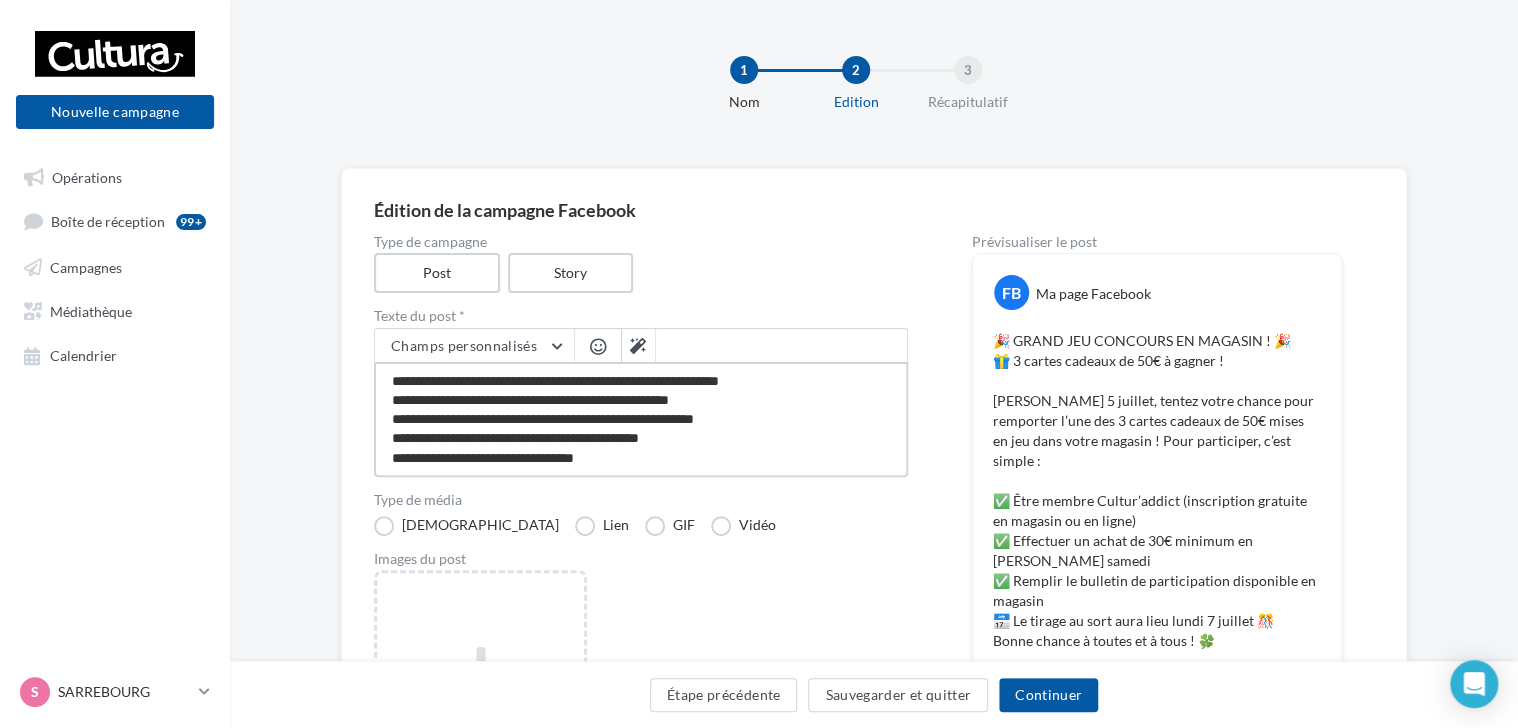 type on "**********" 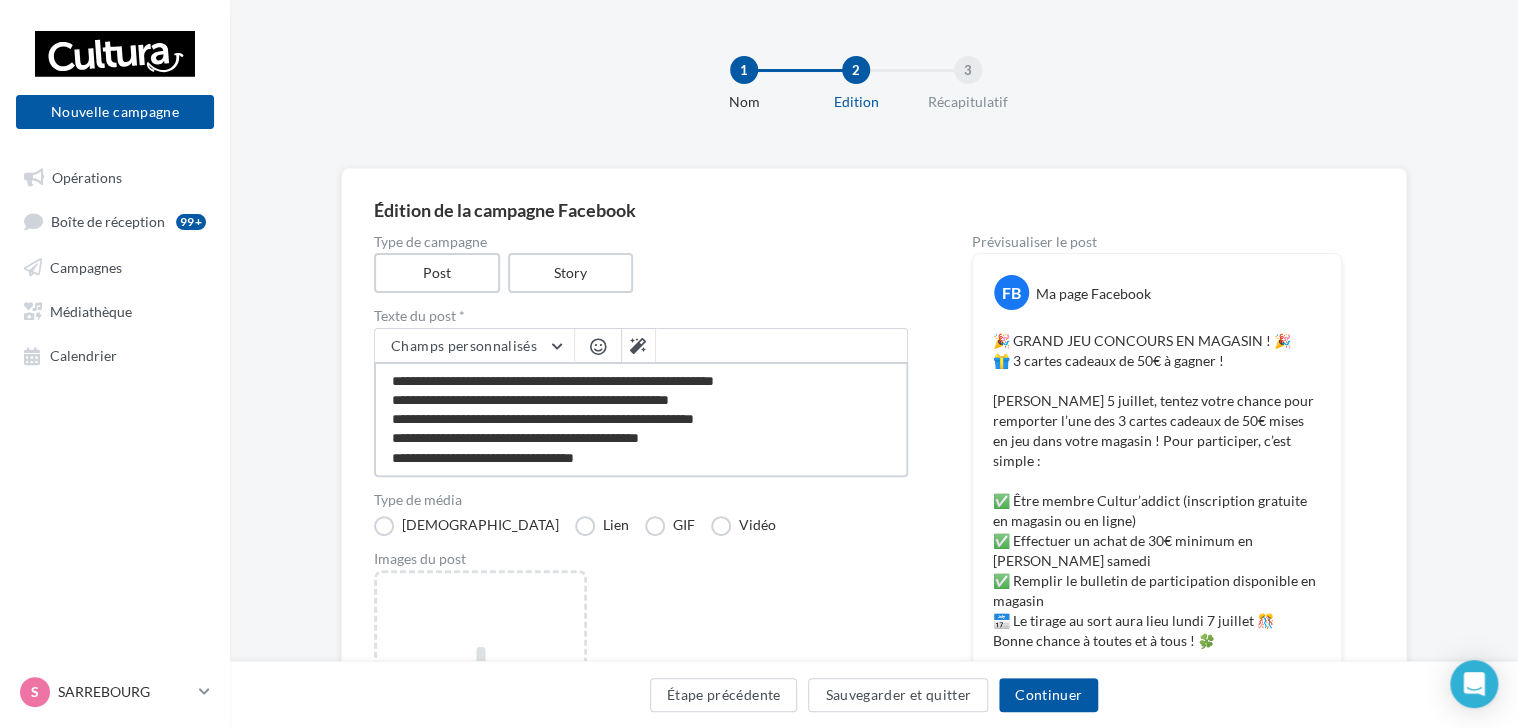 type on "**********" 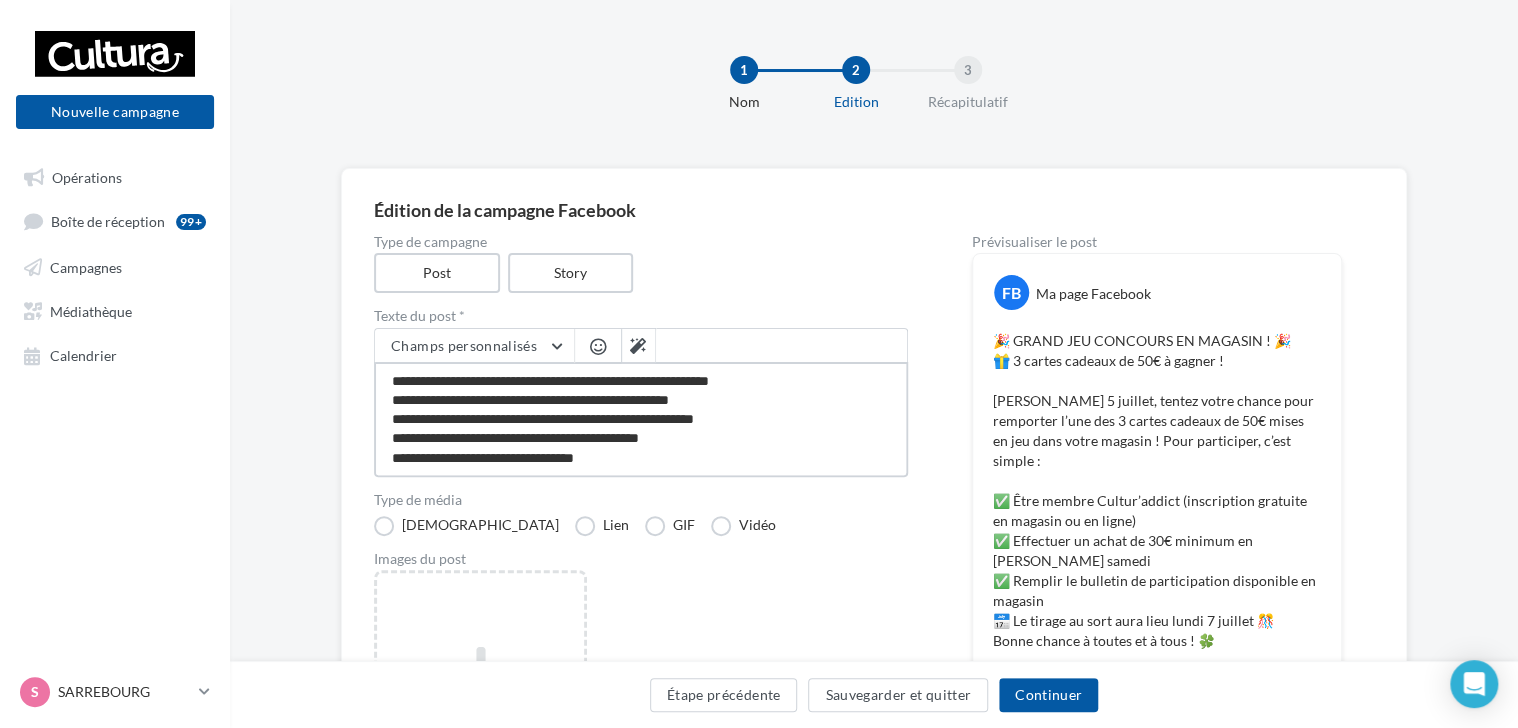 type on "**********" 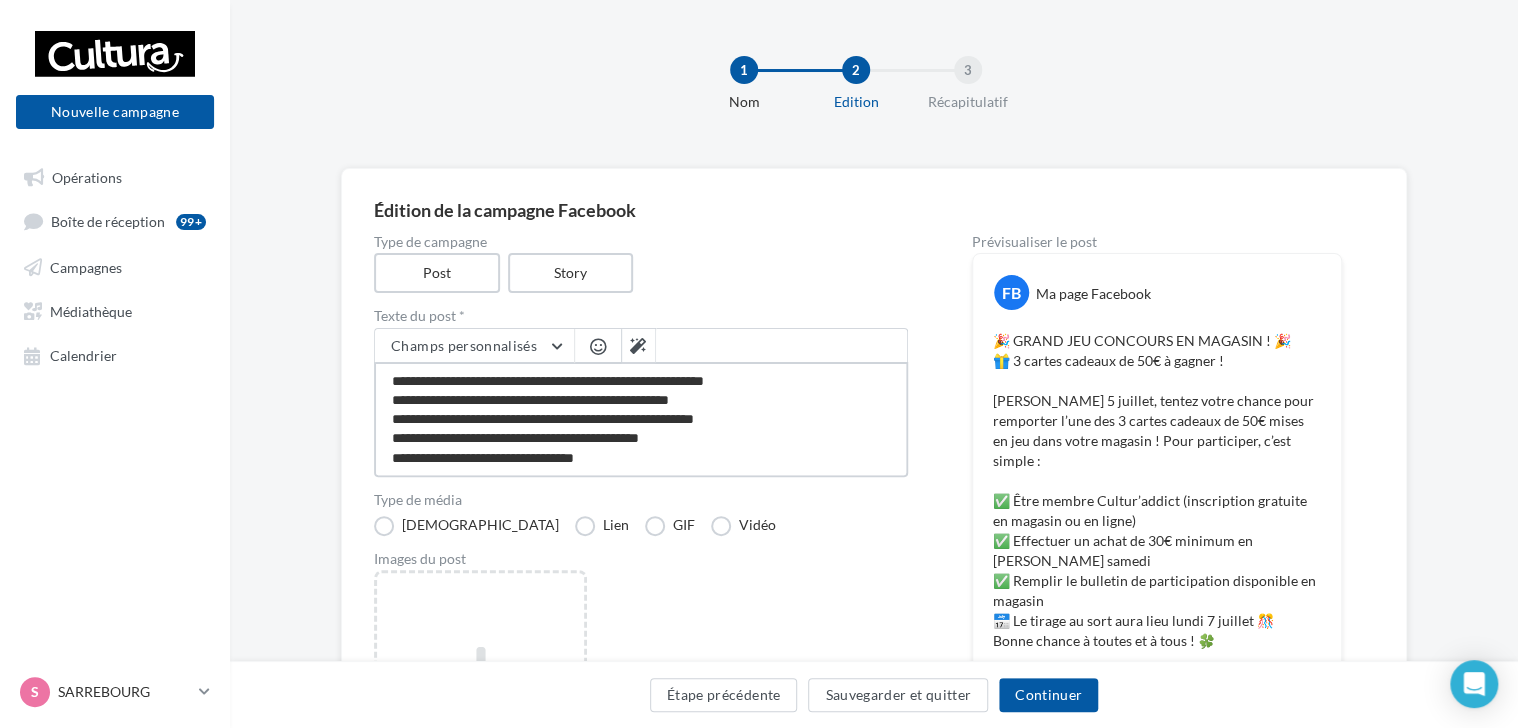 type on "**********" 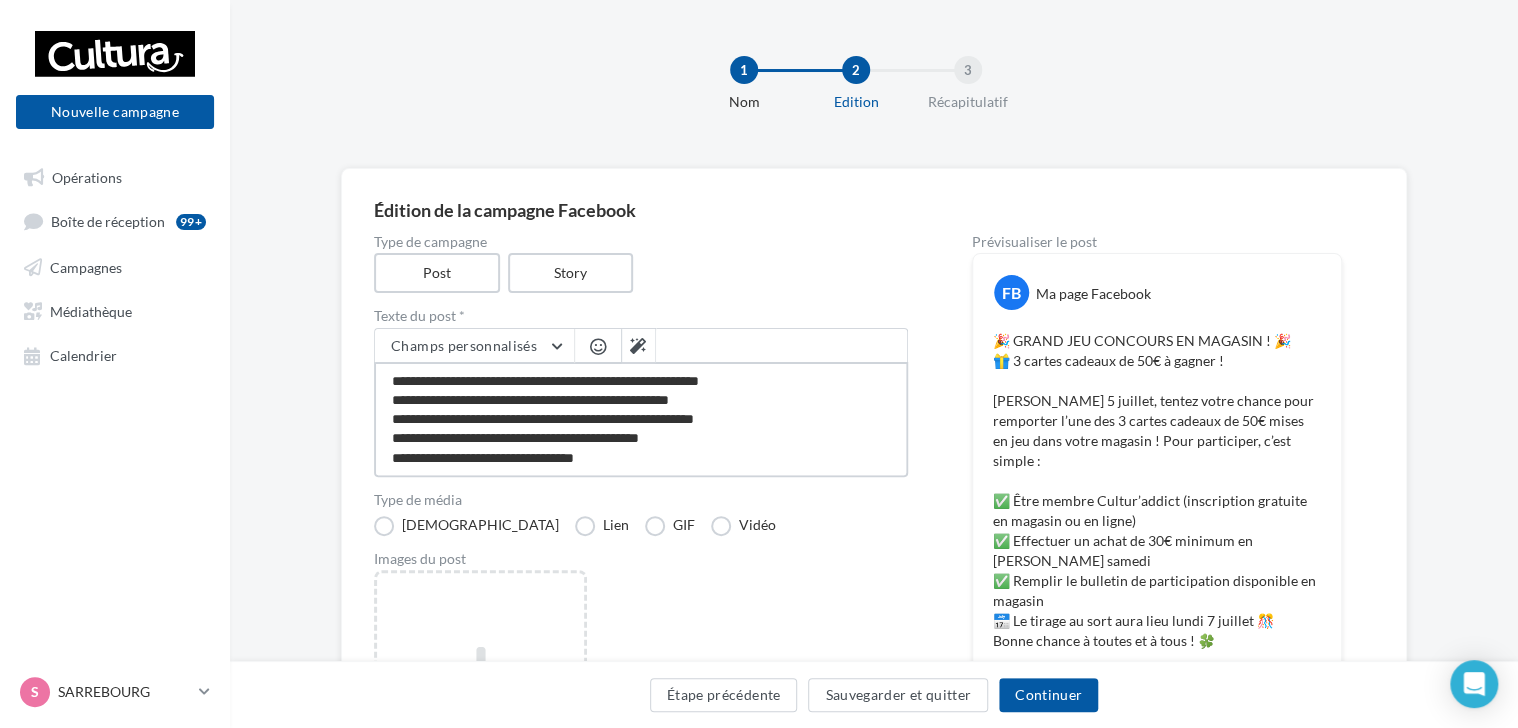type on "**********" 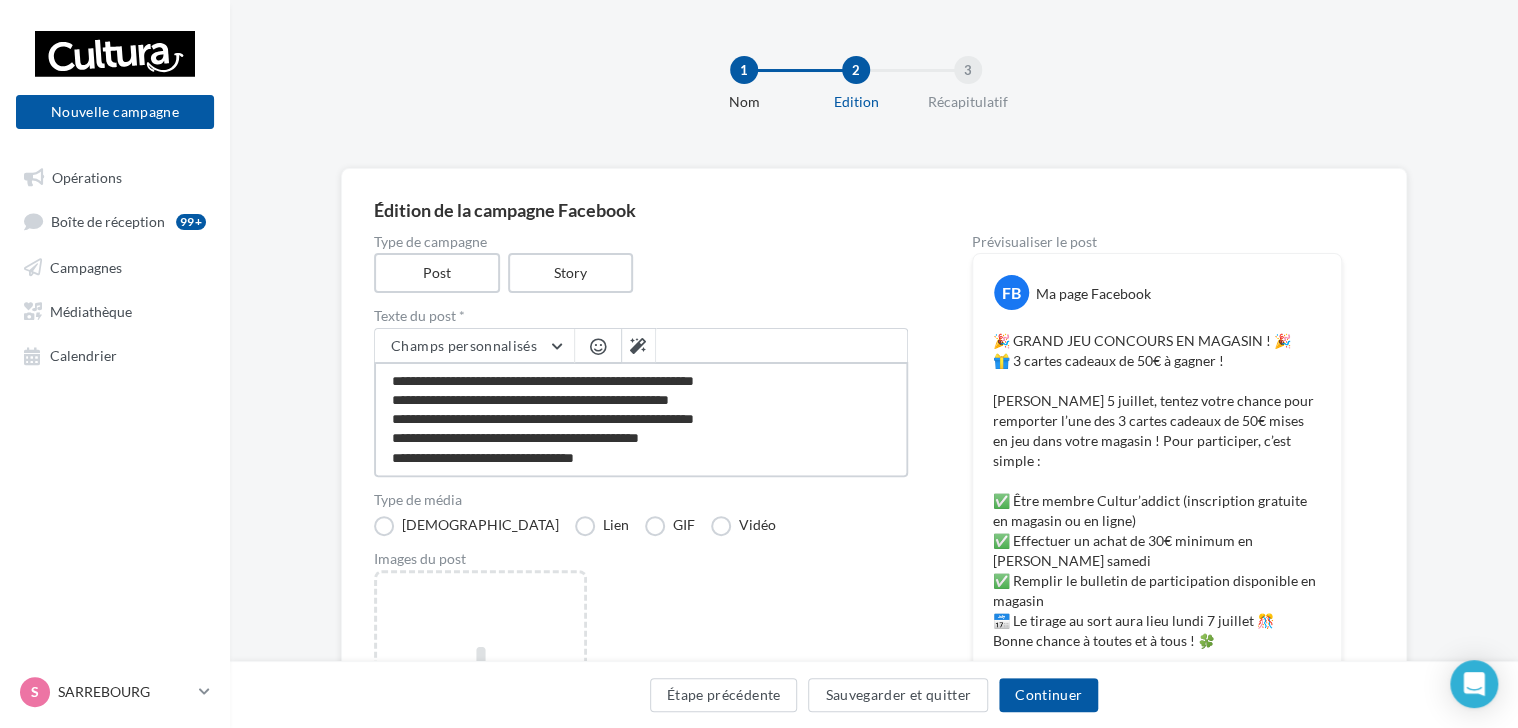 type on "**********" 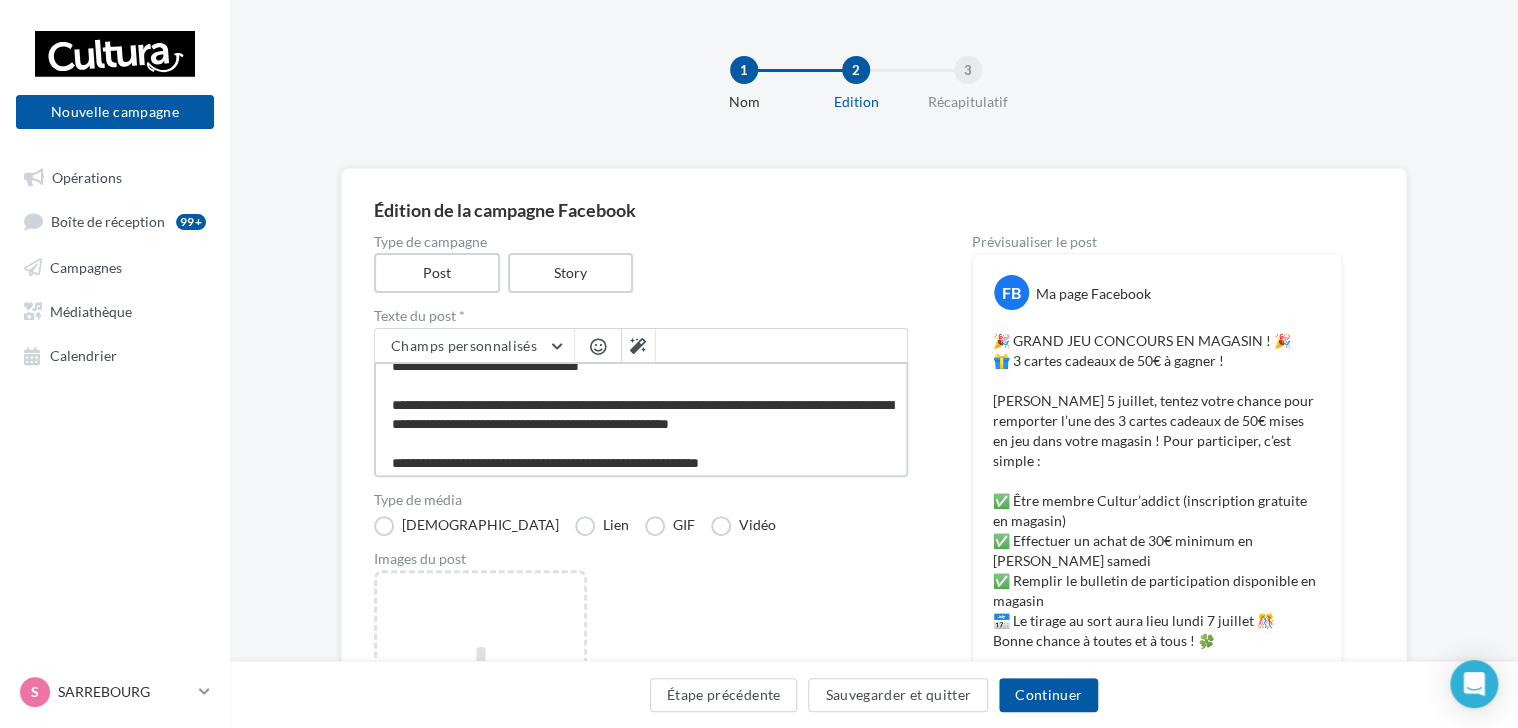 scroll, scrollTop: 32, scrollLeft: 0, axis: vertical 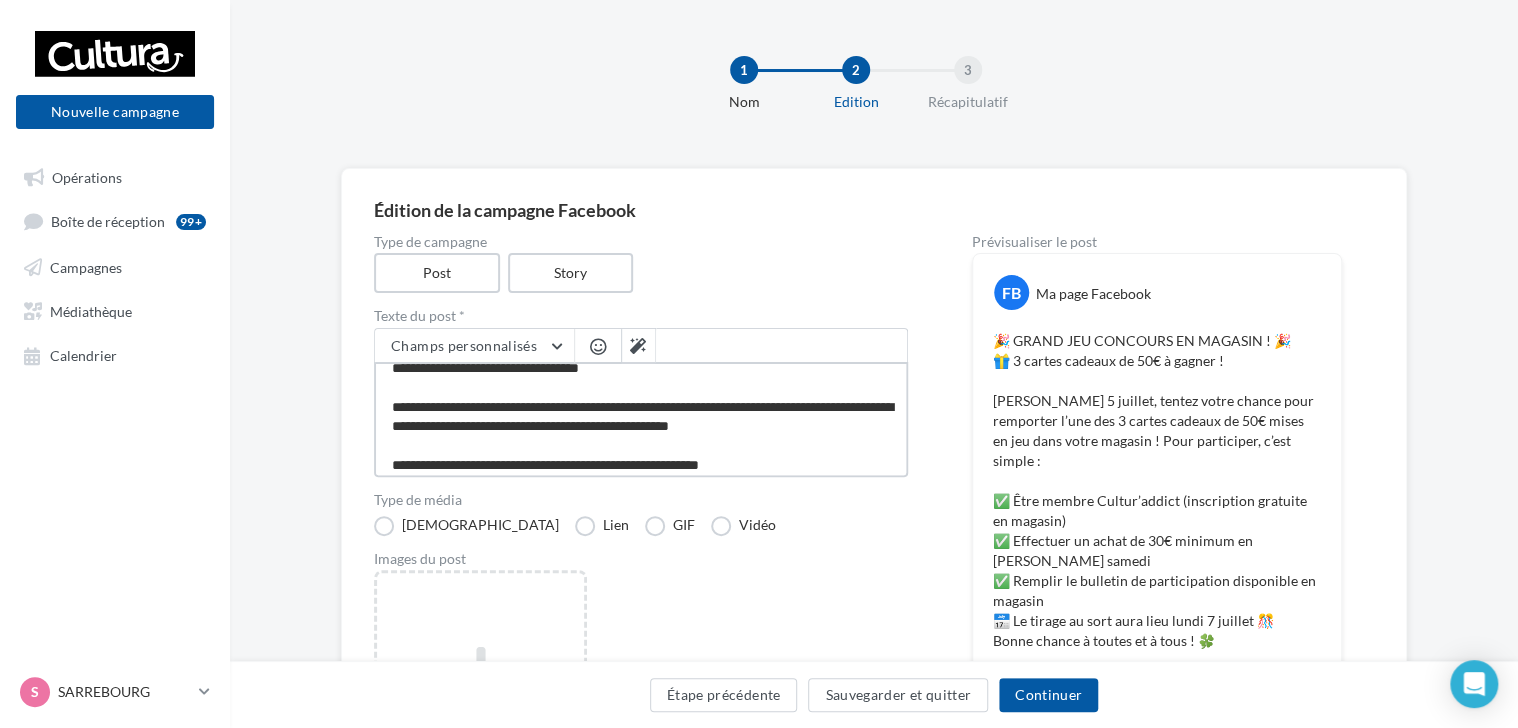 click on "**********" at bounding box center [641, 419] 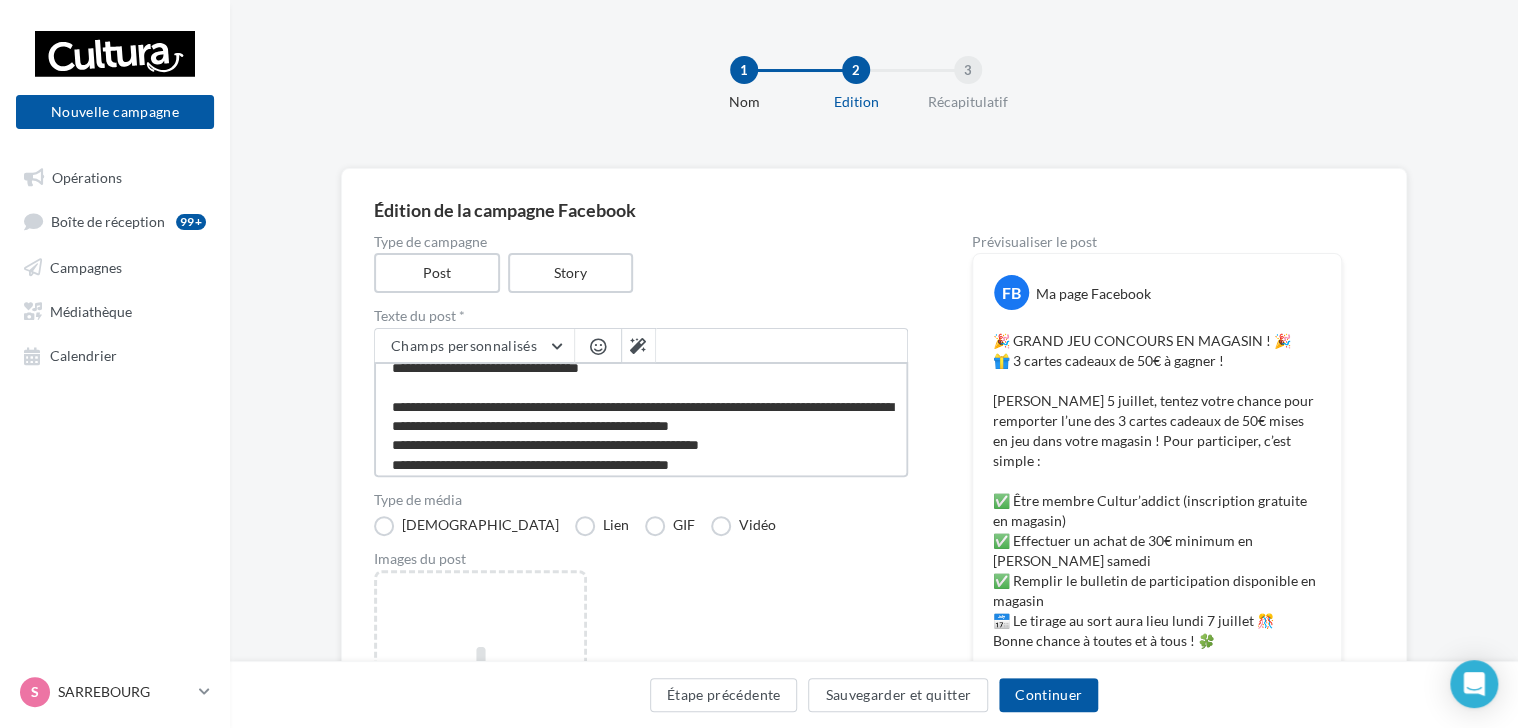 click on "**********" at bounding box center (641, 419) 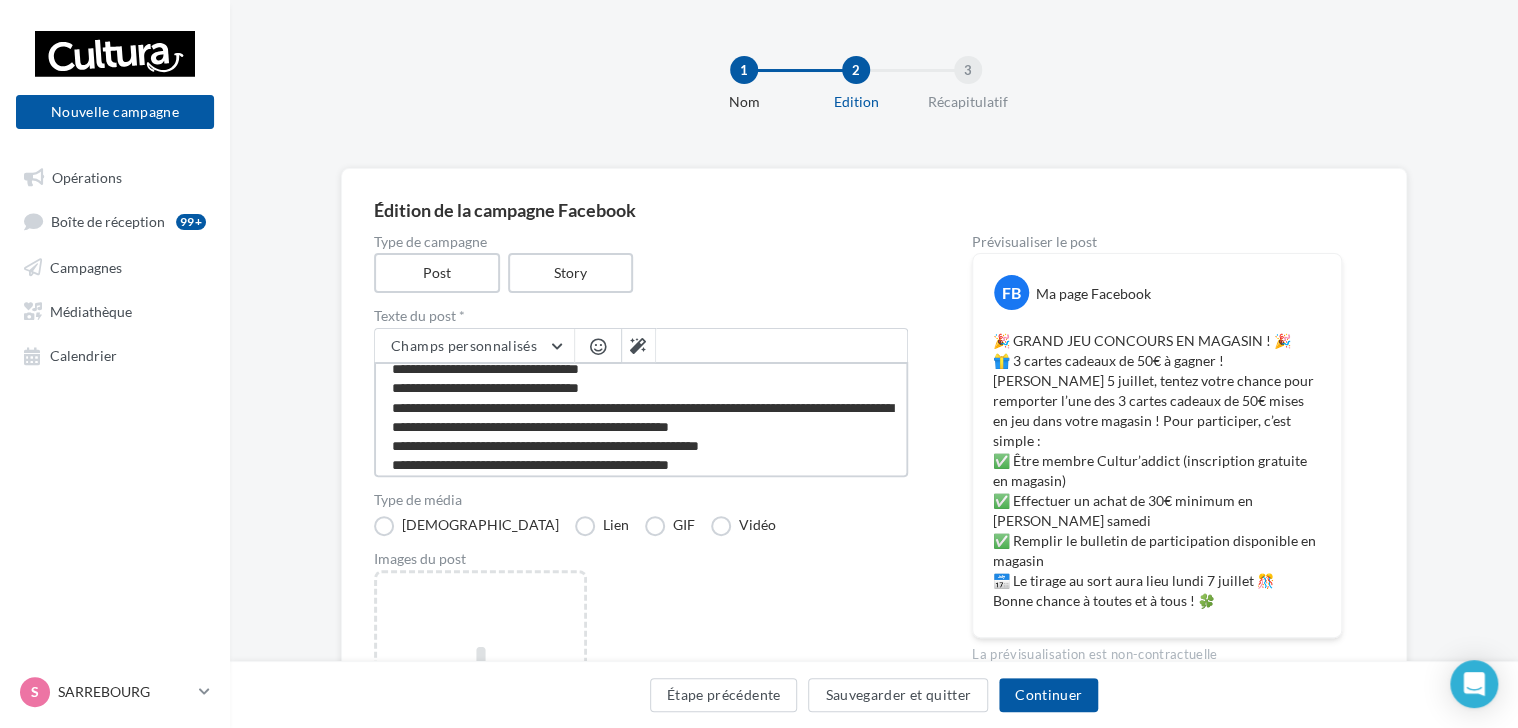 scroll, scrollTop: 0, scrollLeft: 0, axis: both 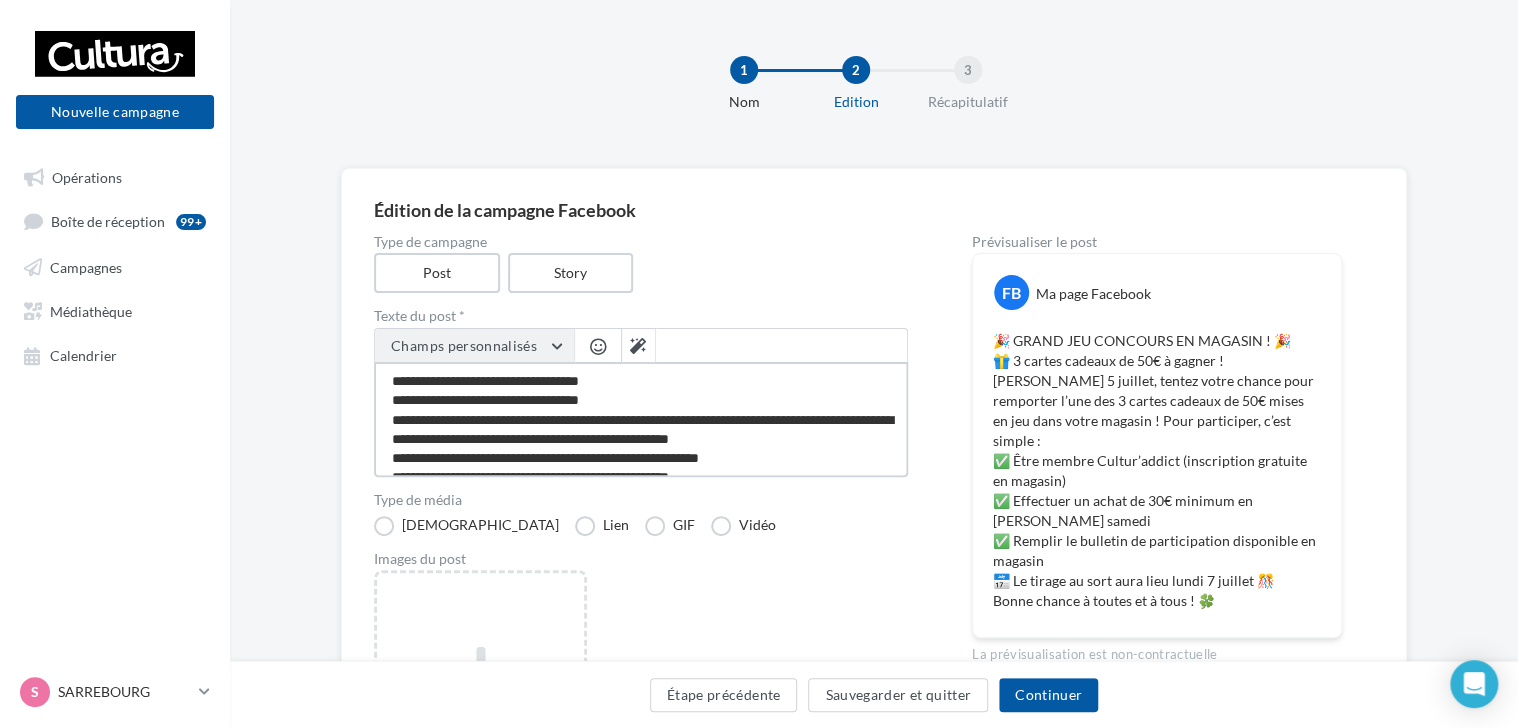 type on "**********" 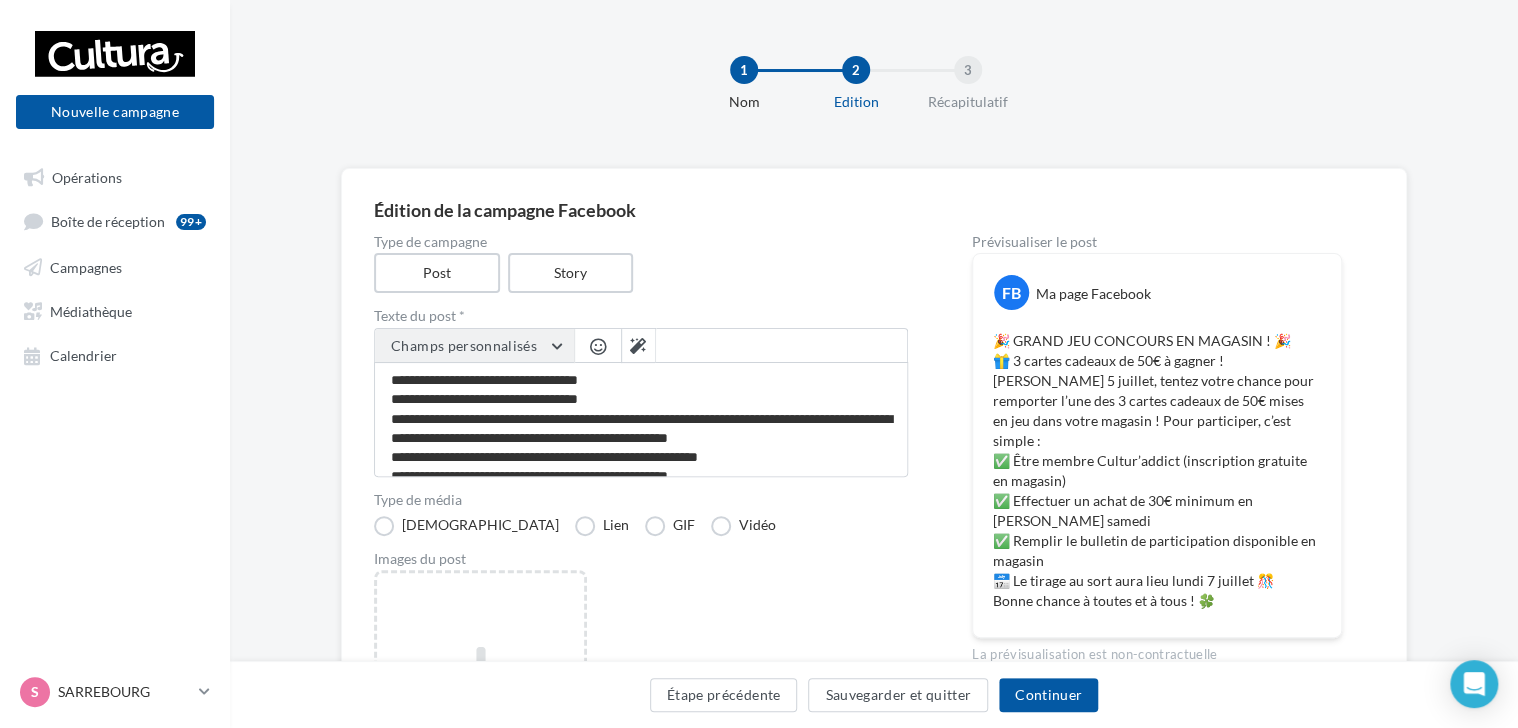 click on "Champs personnalisés" at bounding box center (474, 346) 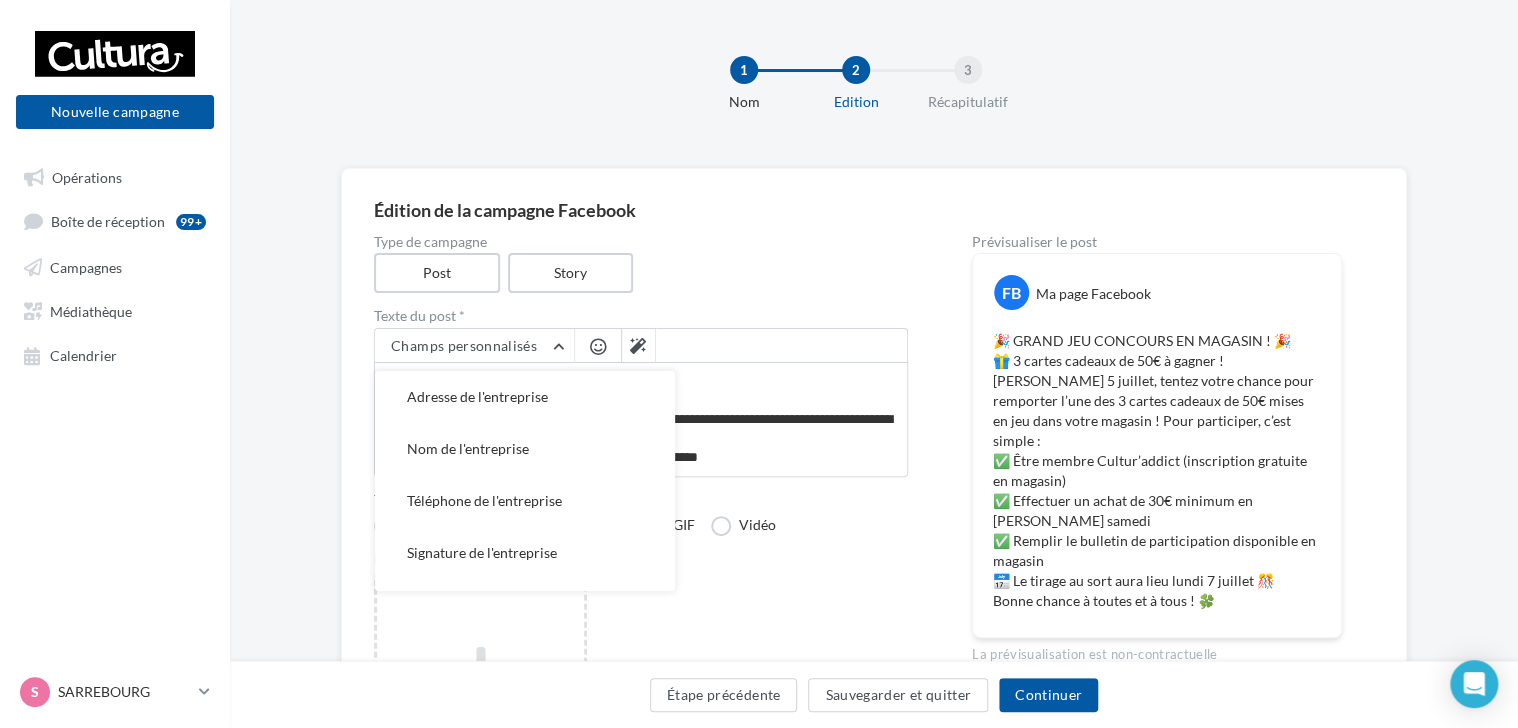 click on "Type de campagne
Post
Story" at bounding box center (641, 264) 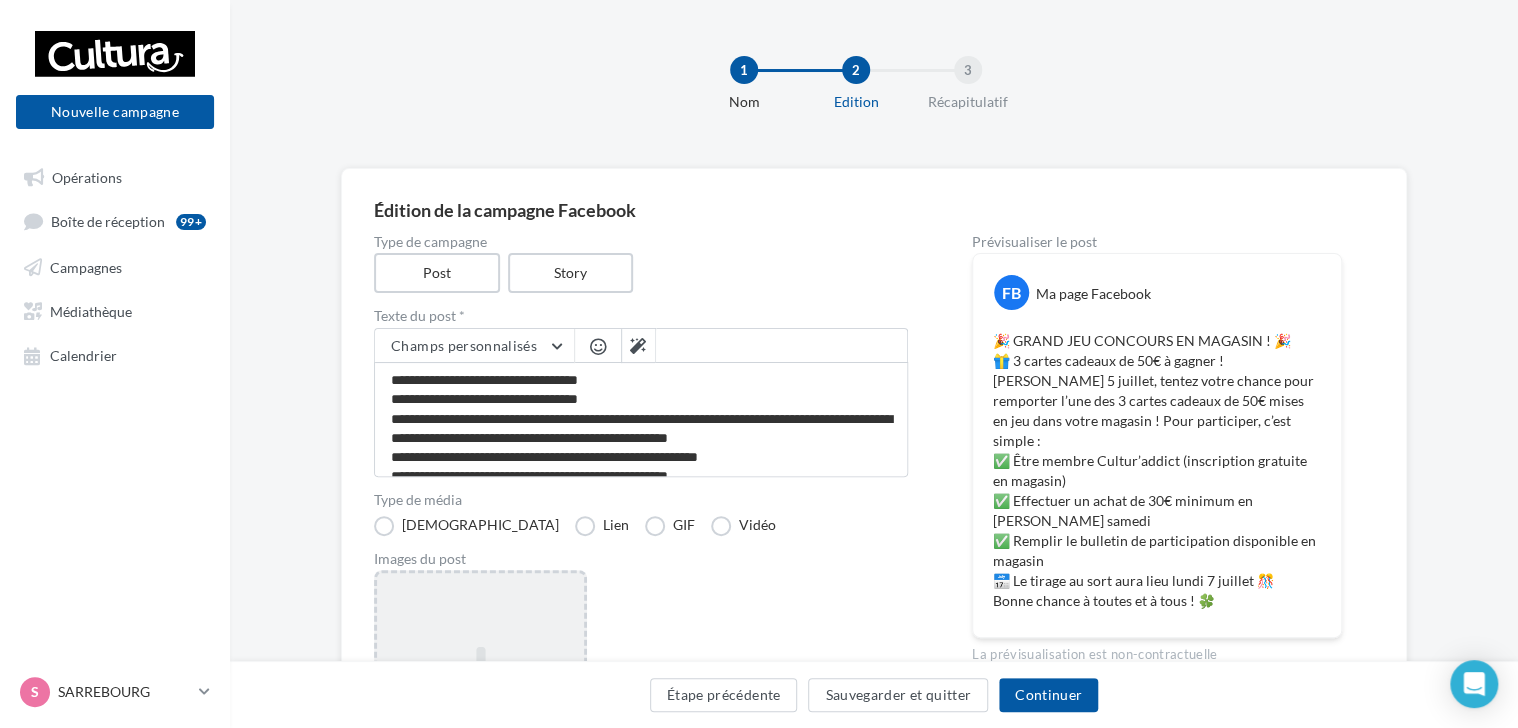 click on "Ajouter une image     Format: png, jpg" at bounding box center (480, 700) 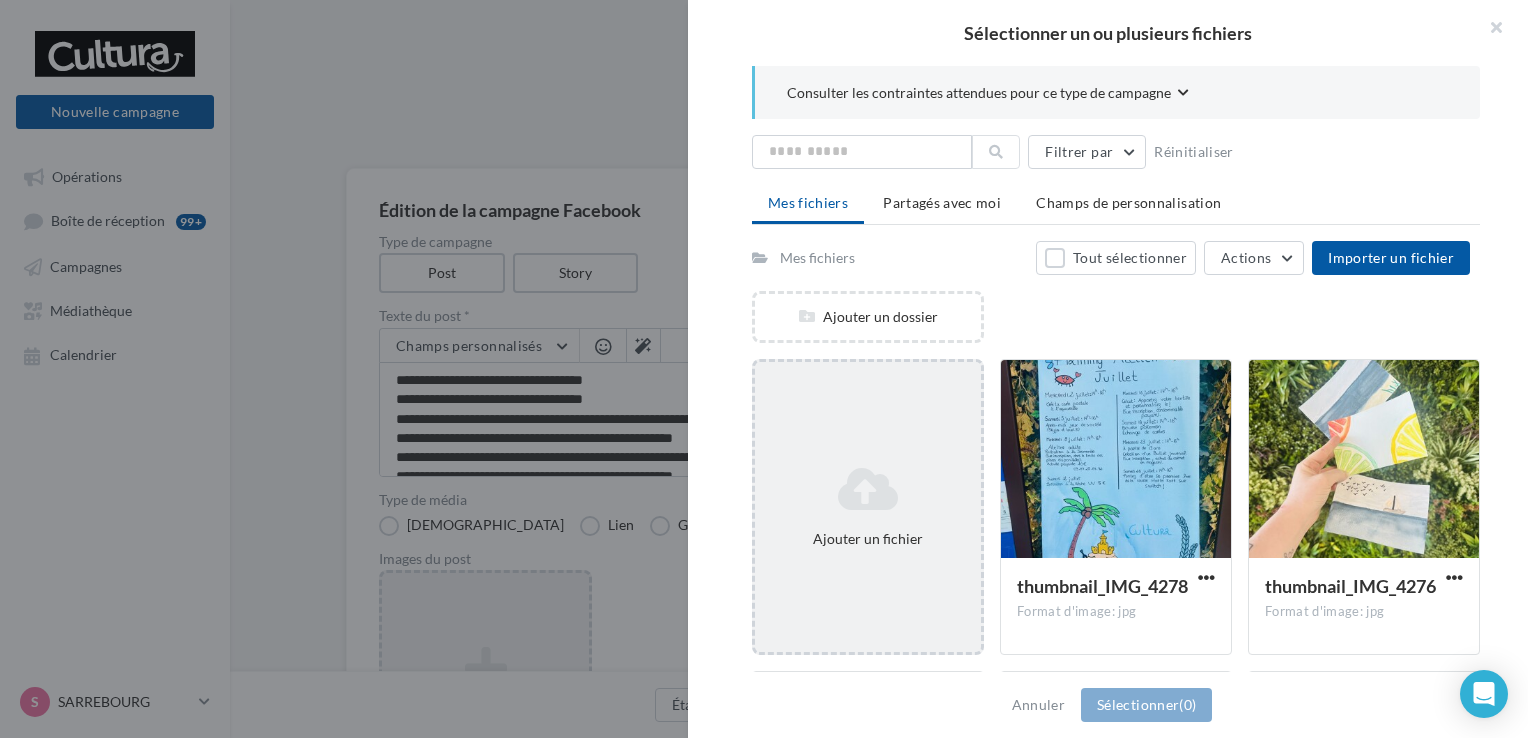 drag, startPoint x: 848, startPoint y: 422, endPoint x: 831, endPoint y: 485, distance: 65.25335 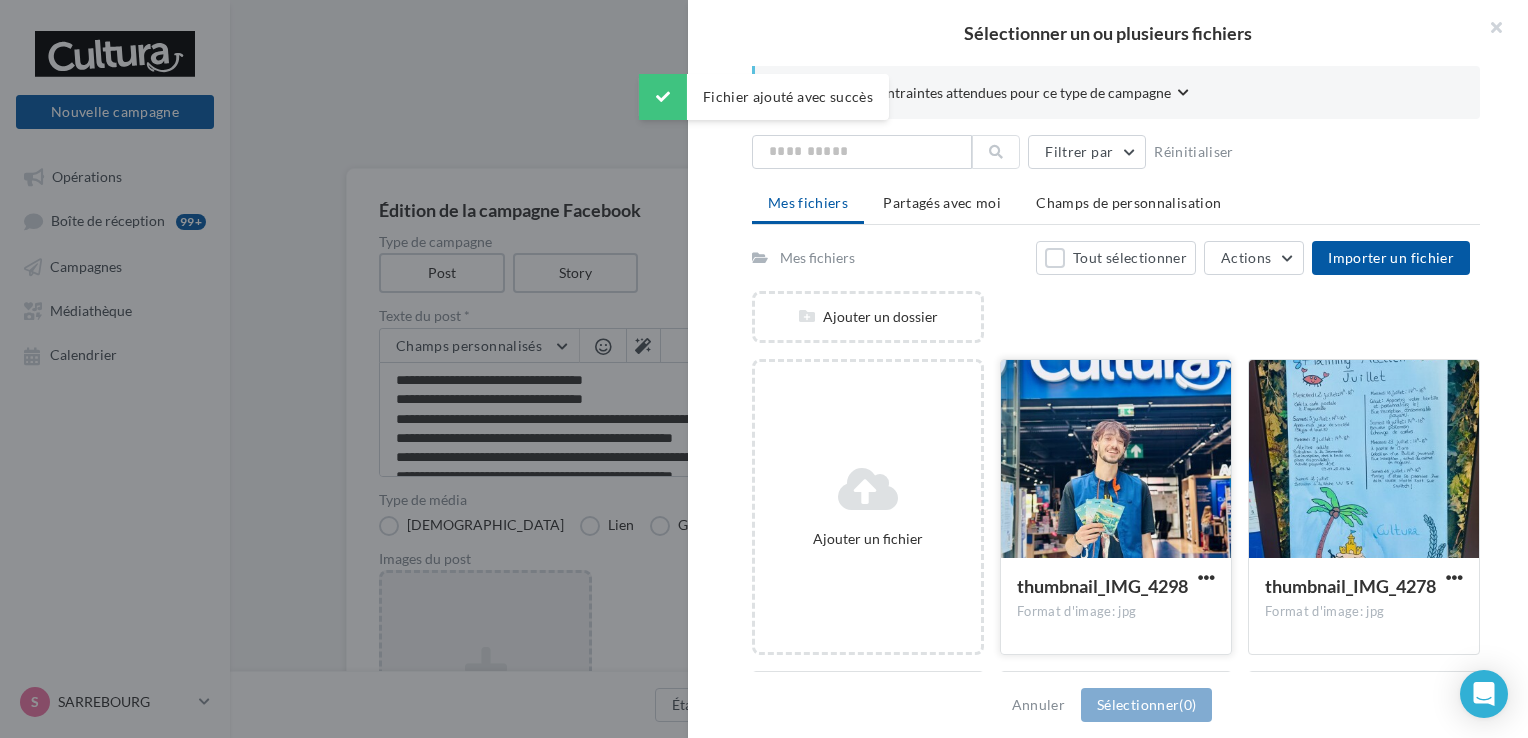 click at bounding box center (1116, 460) 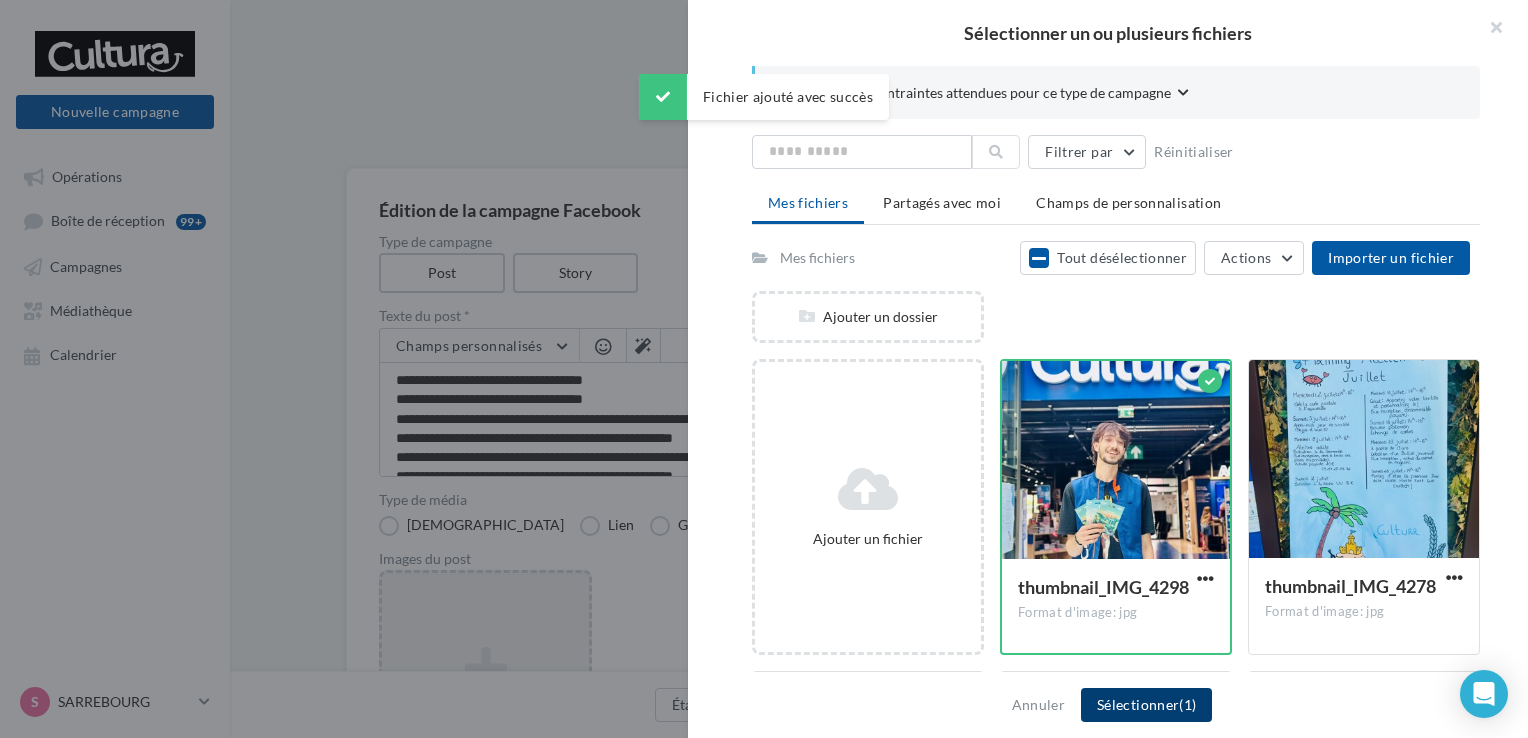 click on "Sélectionner   (1)" at bounding box center [1146, 705] 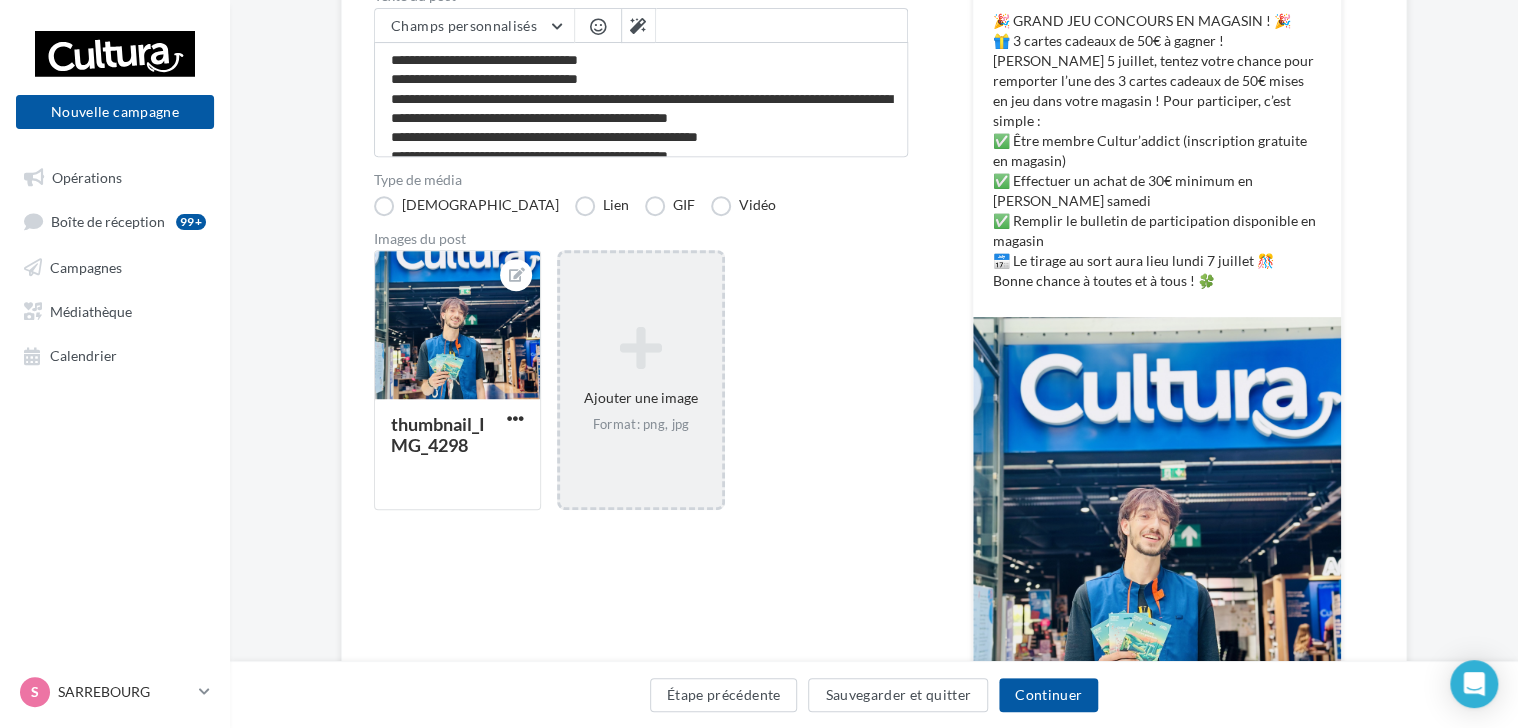 scroll, scrollTop: 321, scrollLeft: 0, axis: vertical 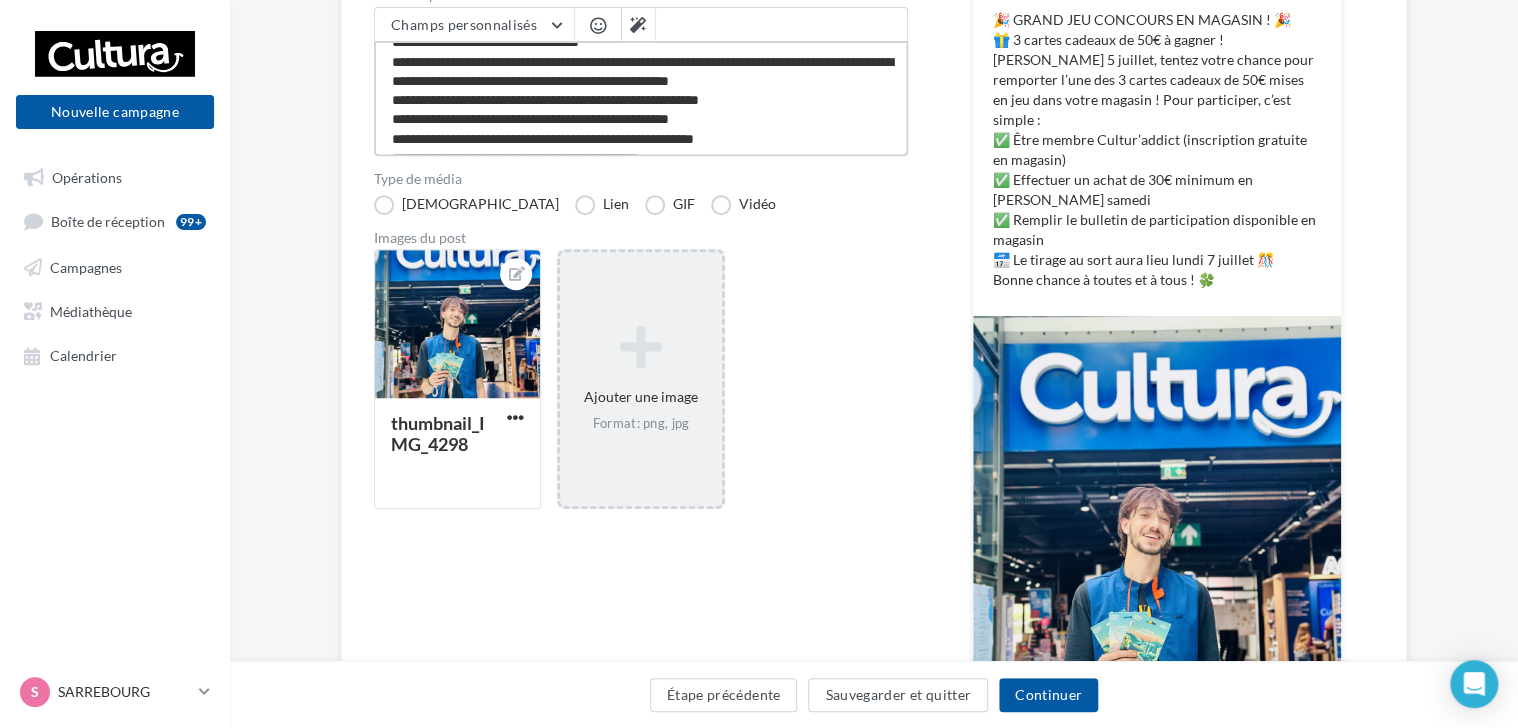 click on "**********" at bounding box center [641, 98] 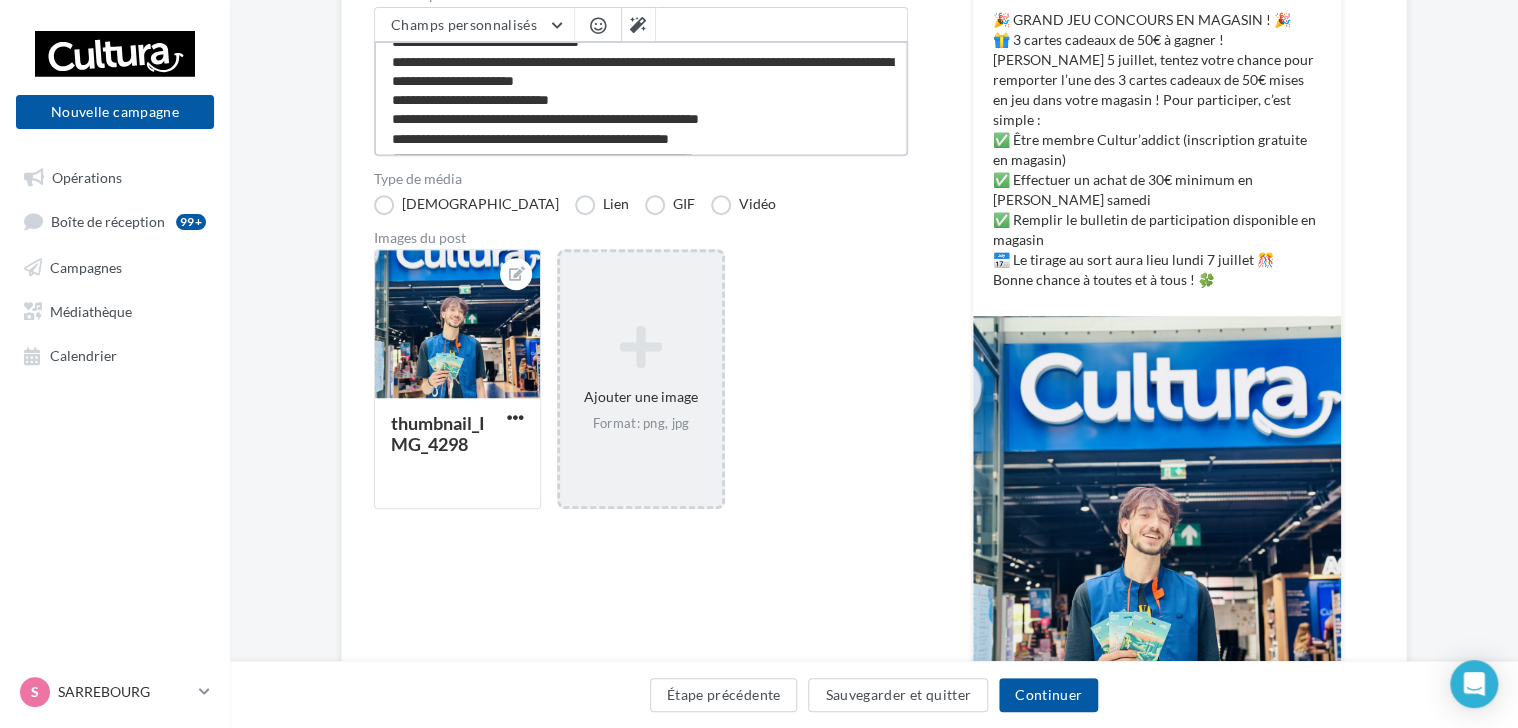 scroll, scrollTop: 85, scrollLeft: 0, axis: vertical 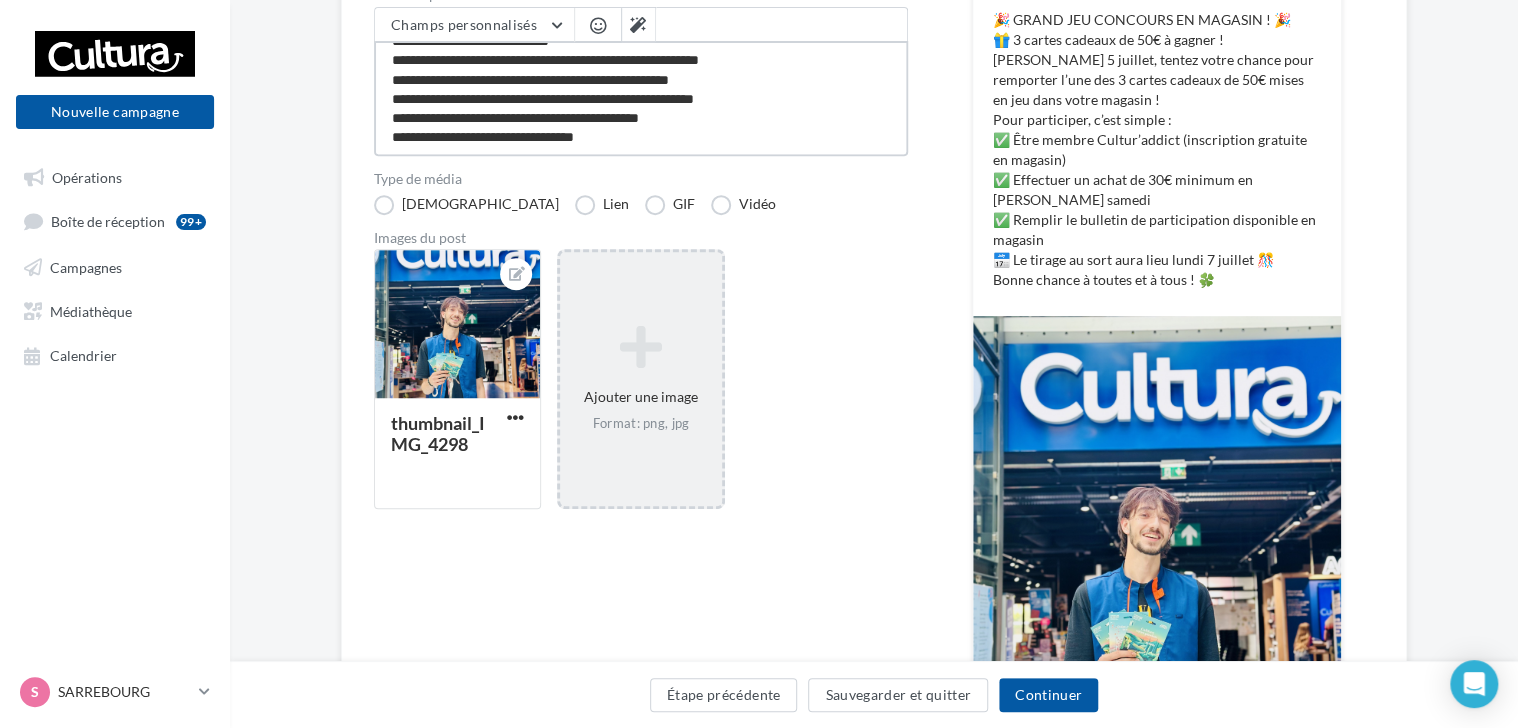 click on "**********" at bounding box center (641, 98) 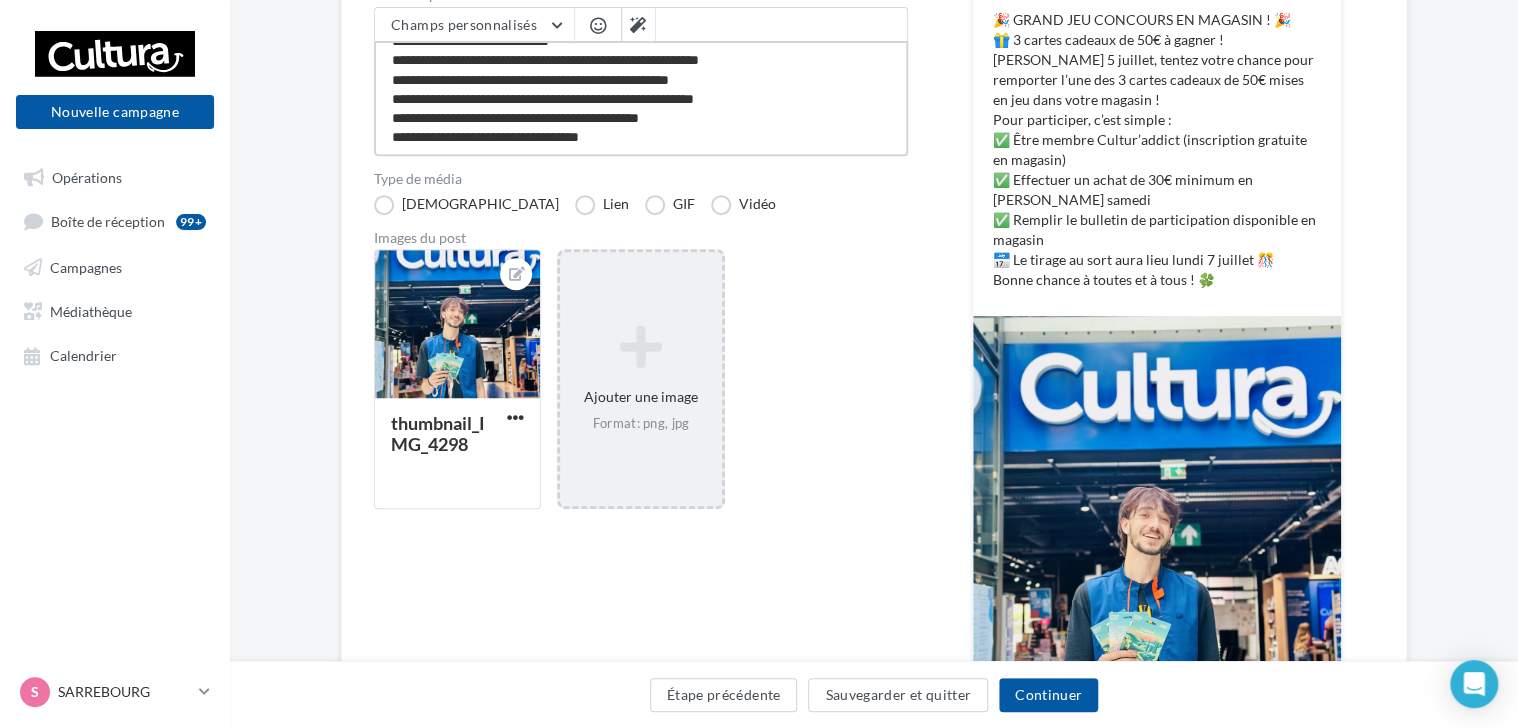 scroll, scrollTop: 106, scrollLeft: 0, axis: vertical 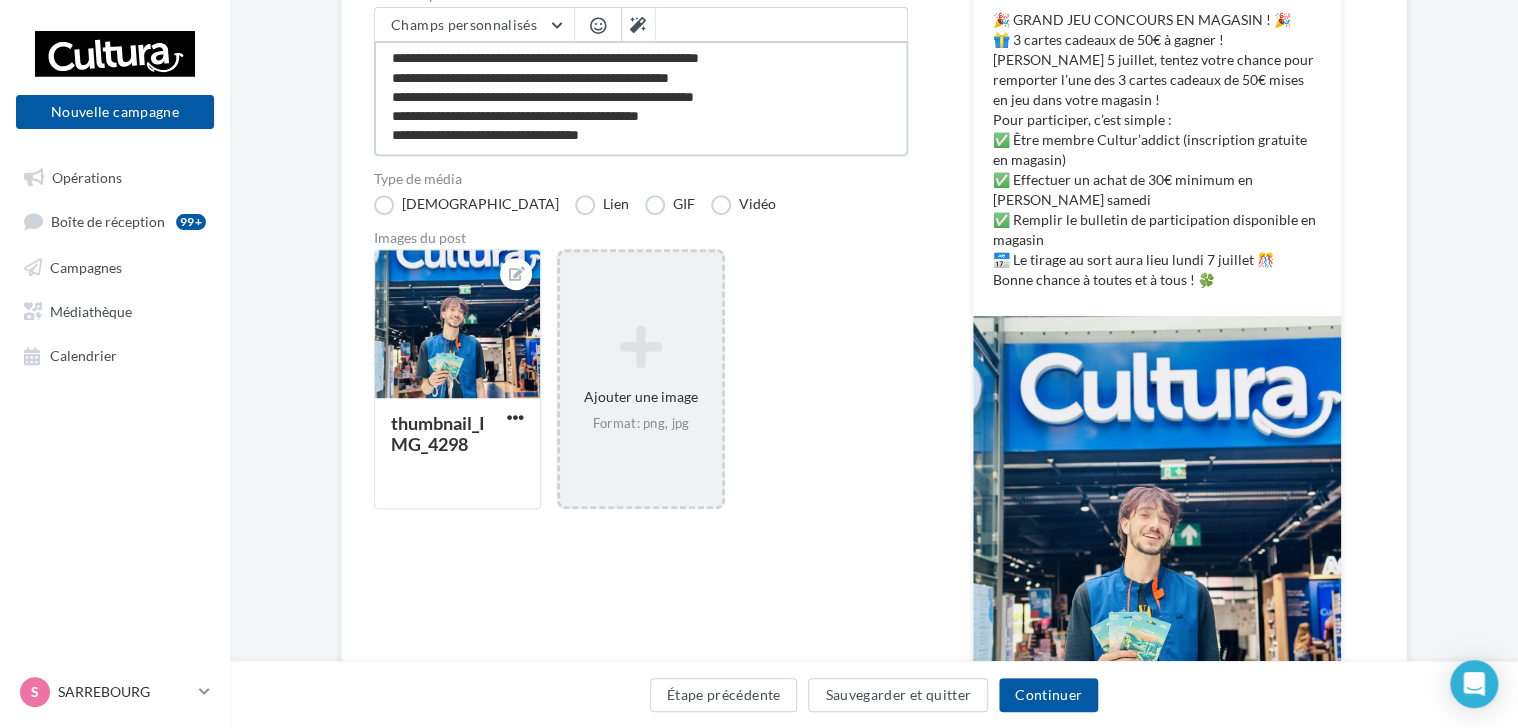 type on "**********" 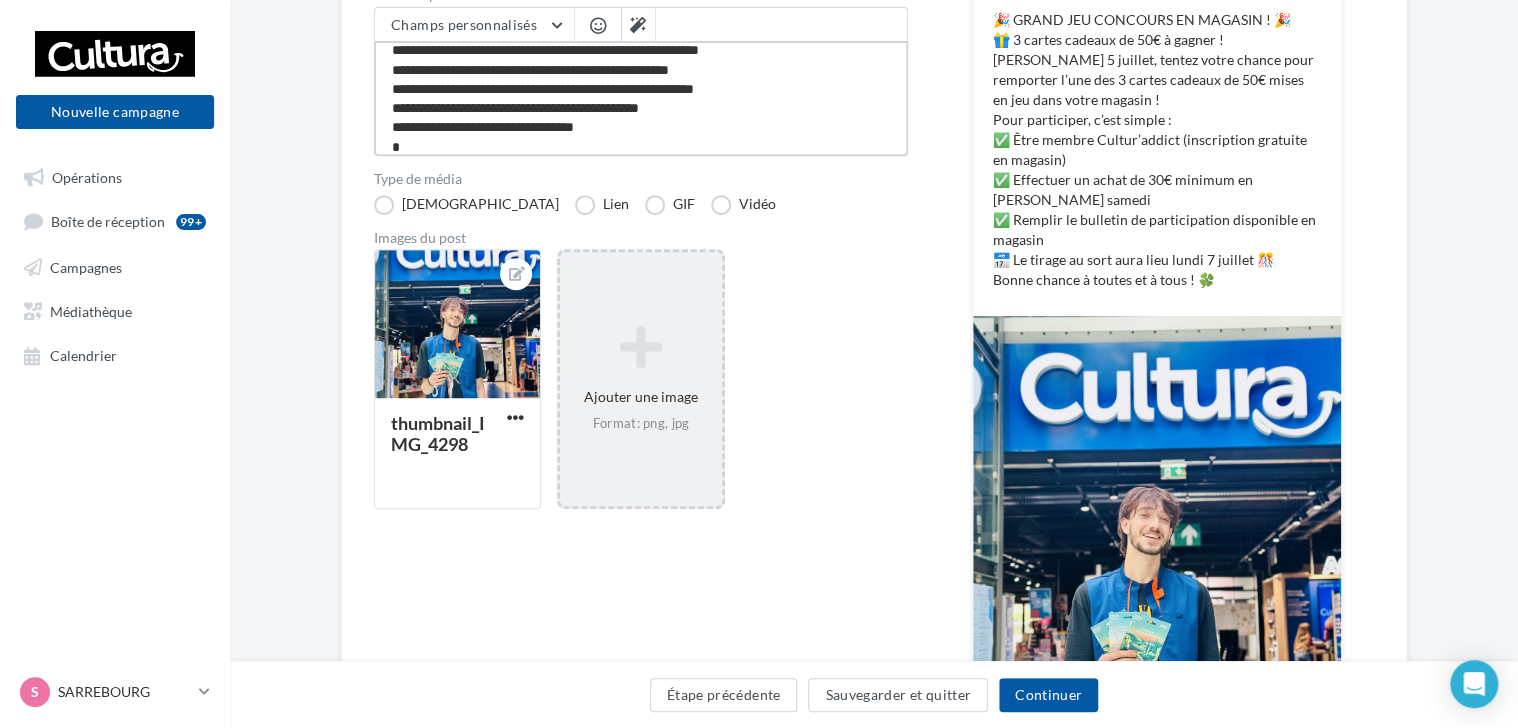 type on "**********" 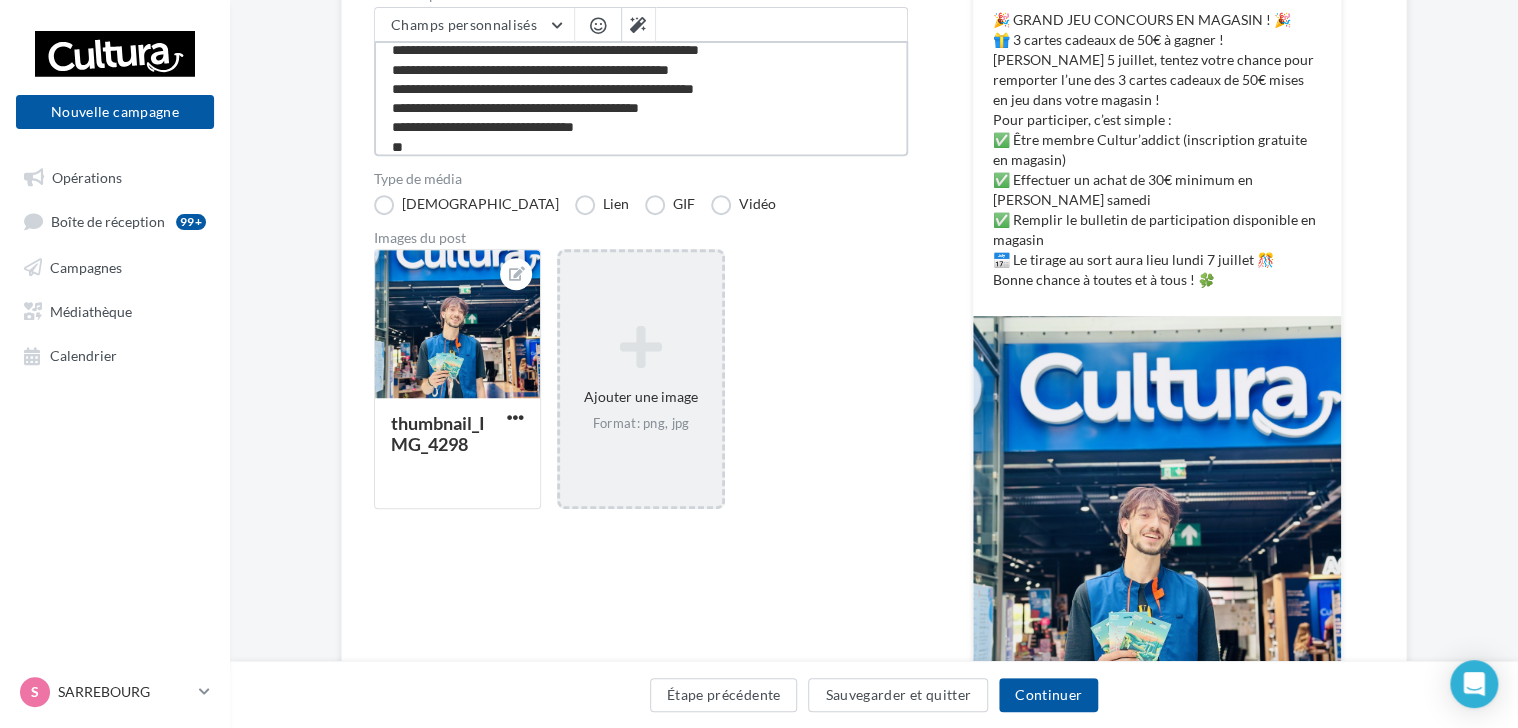 type on "**********" 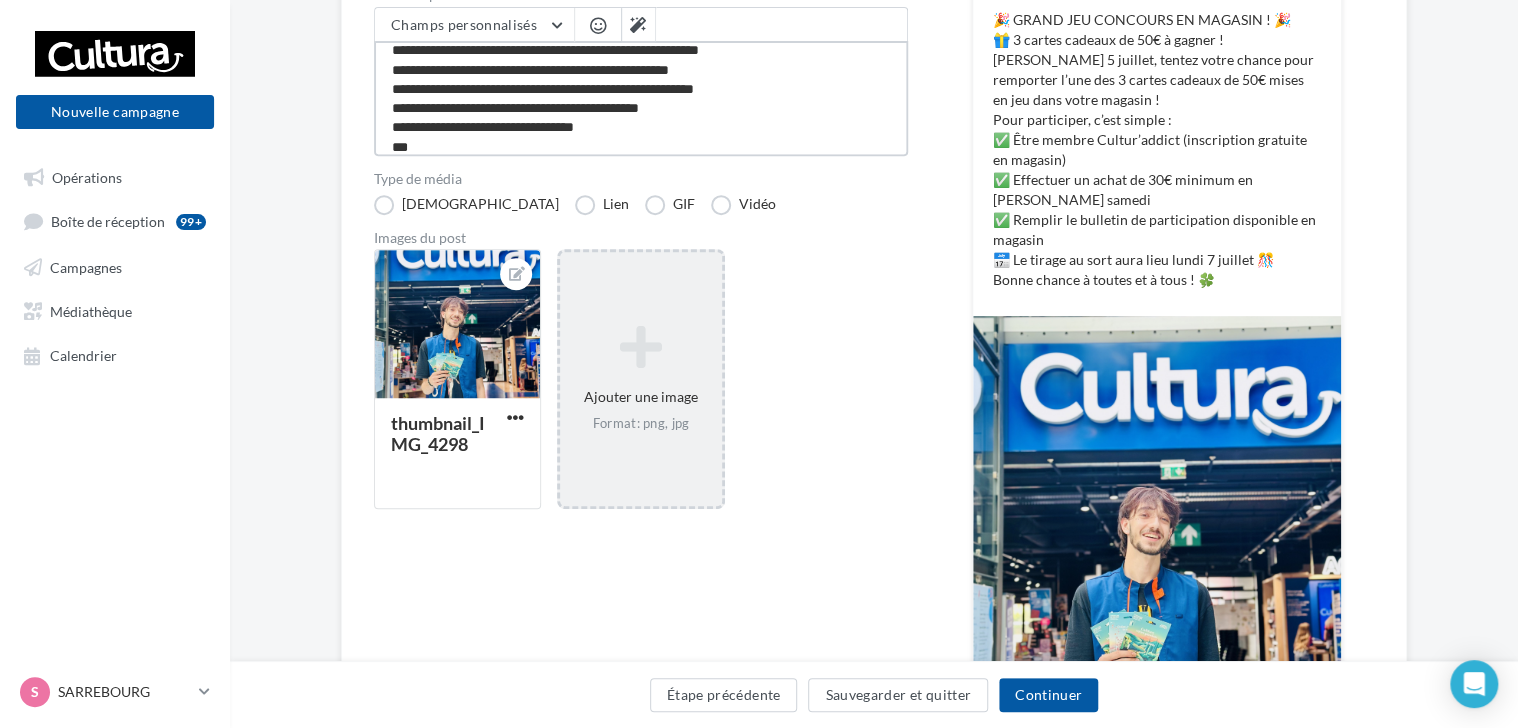 type on "**********" 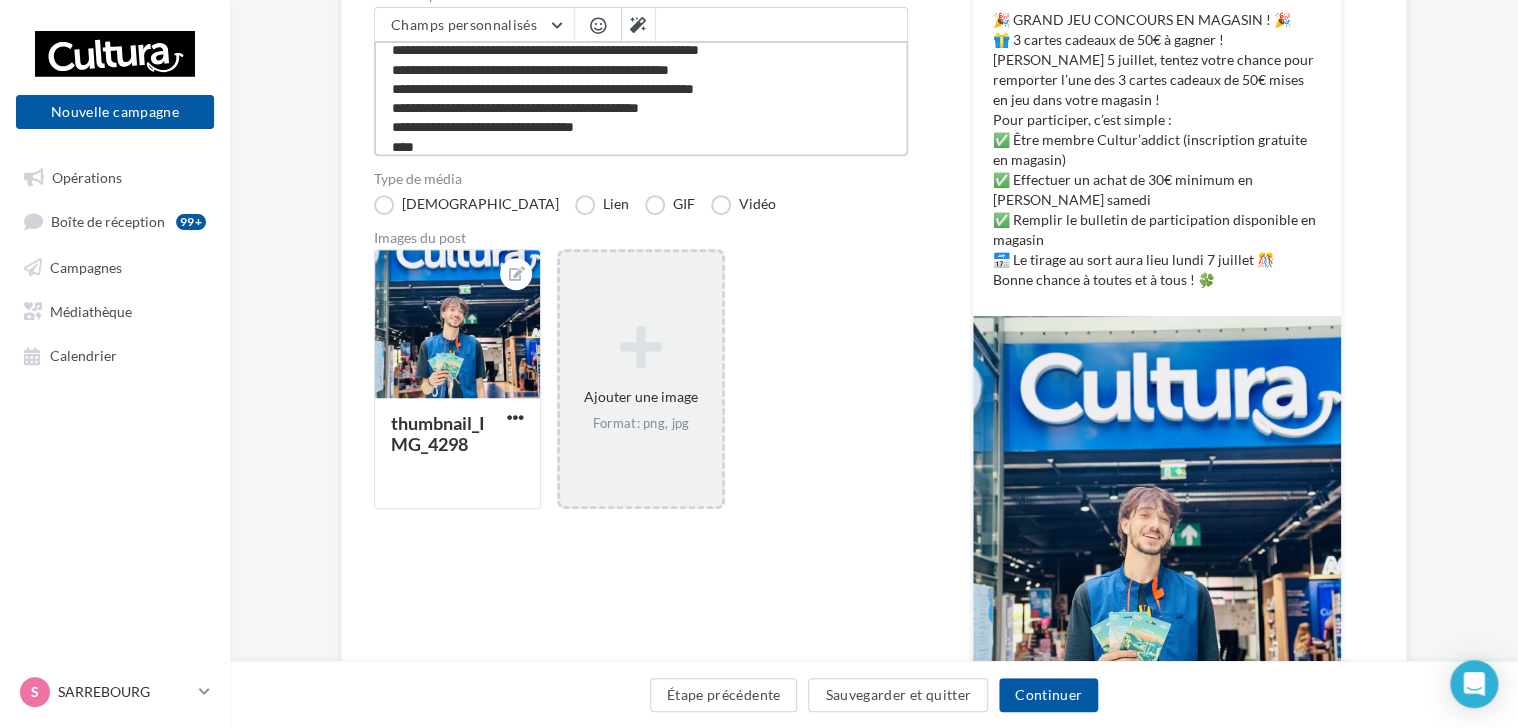 type on "**********" 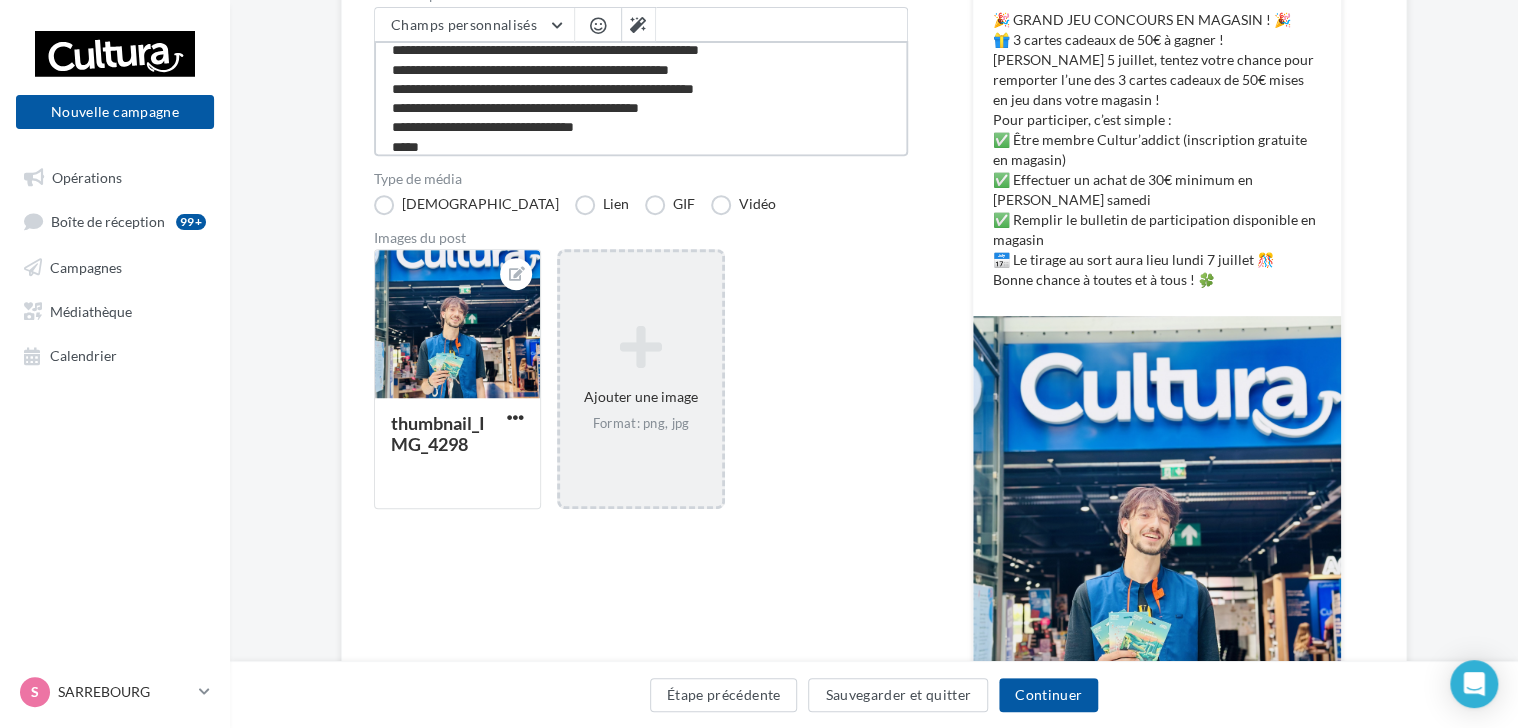 type on "**********" 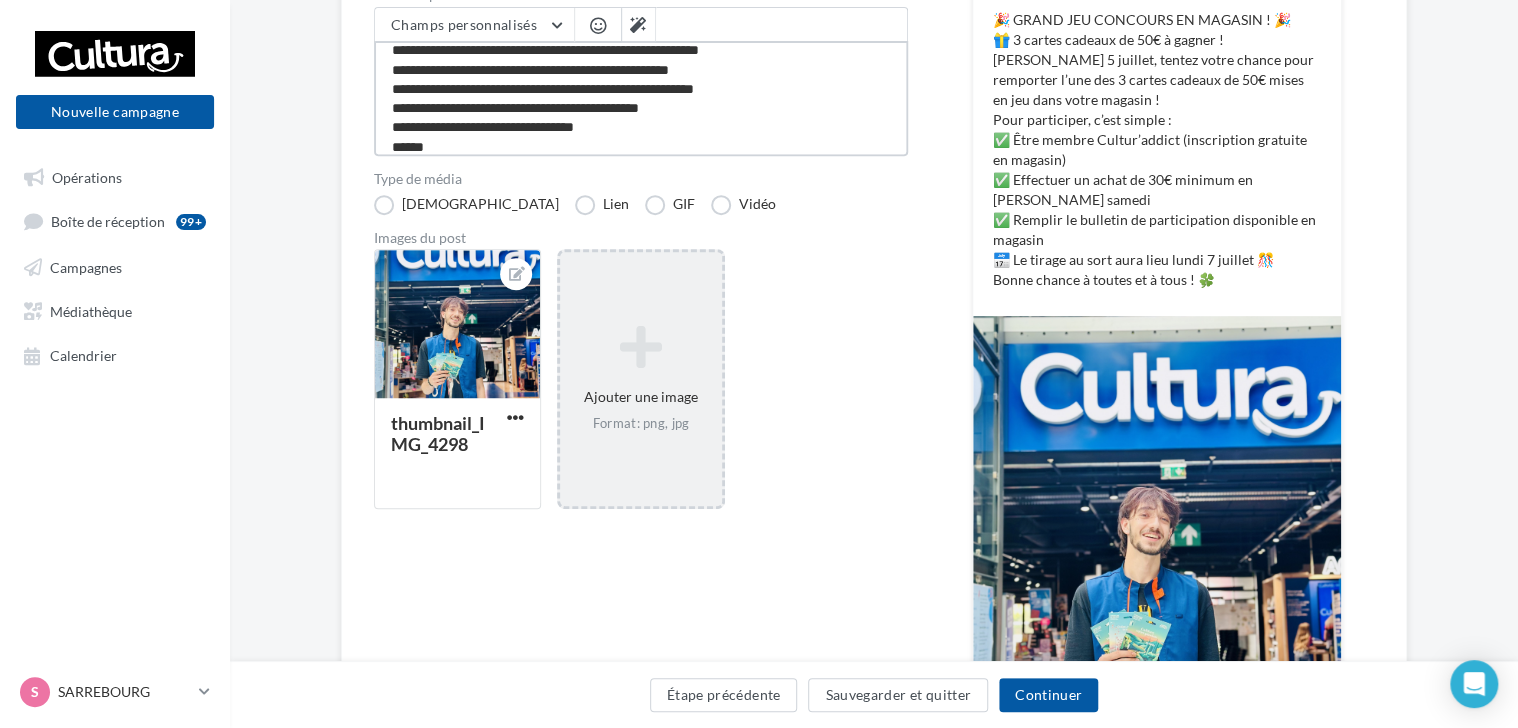 type on "**********" 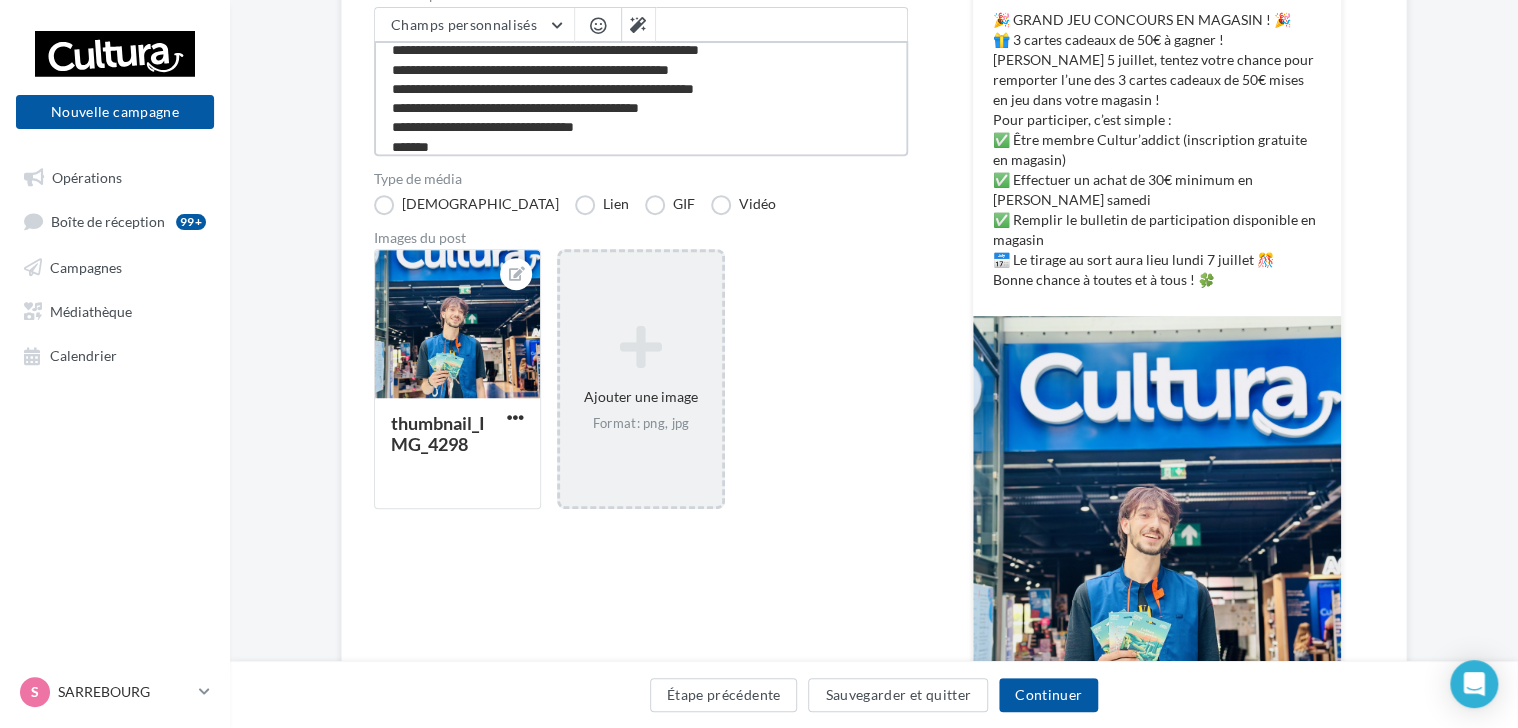 type on "**********" 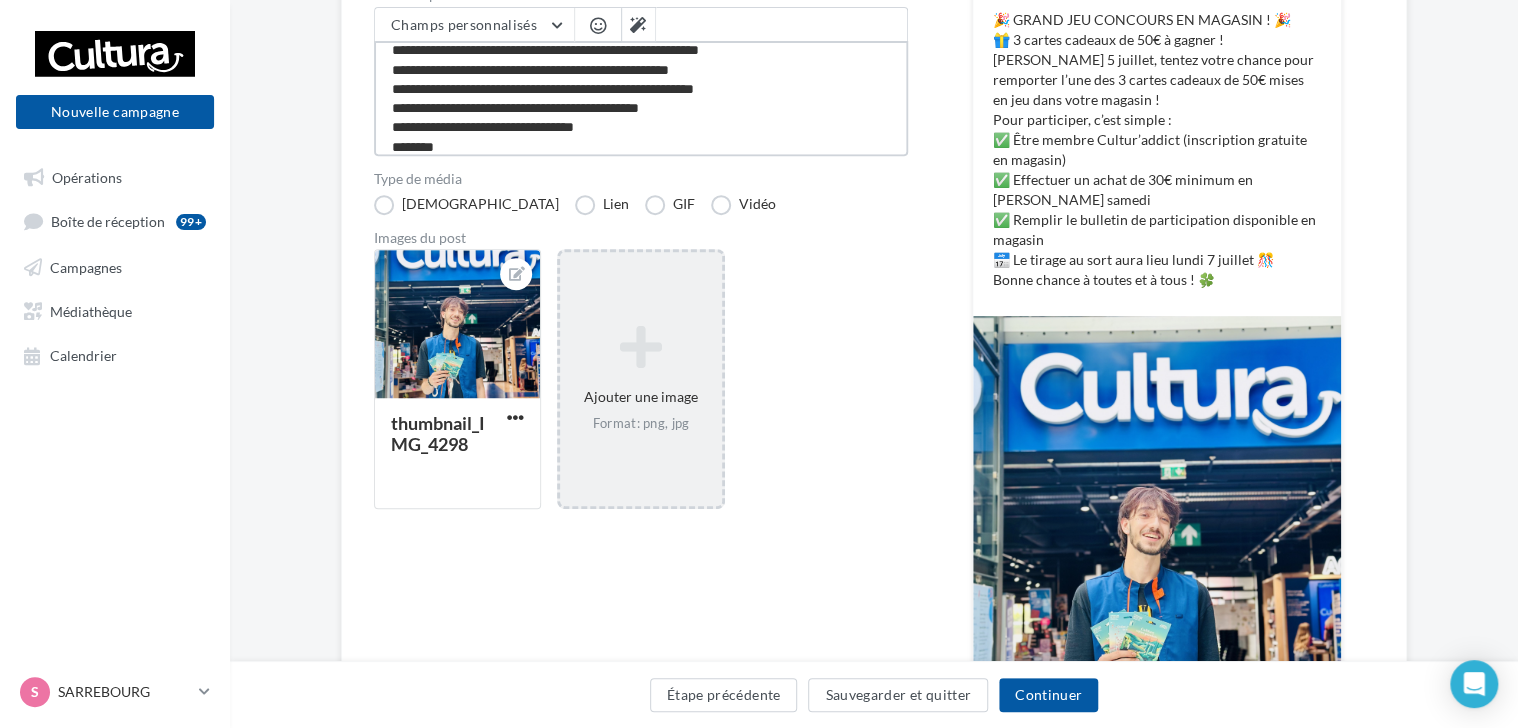 type on "**********" 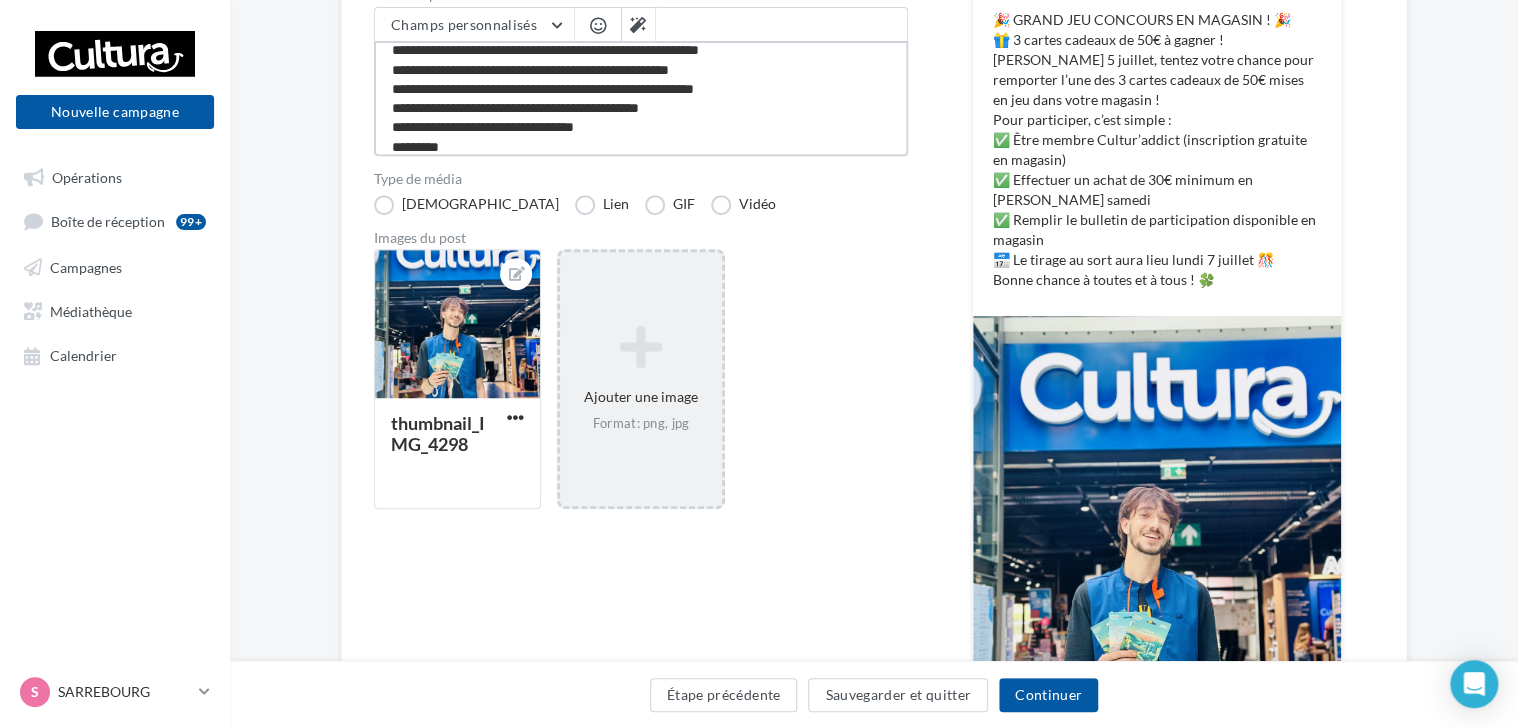 type on "**********" 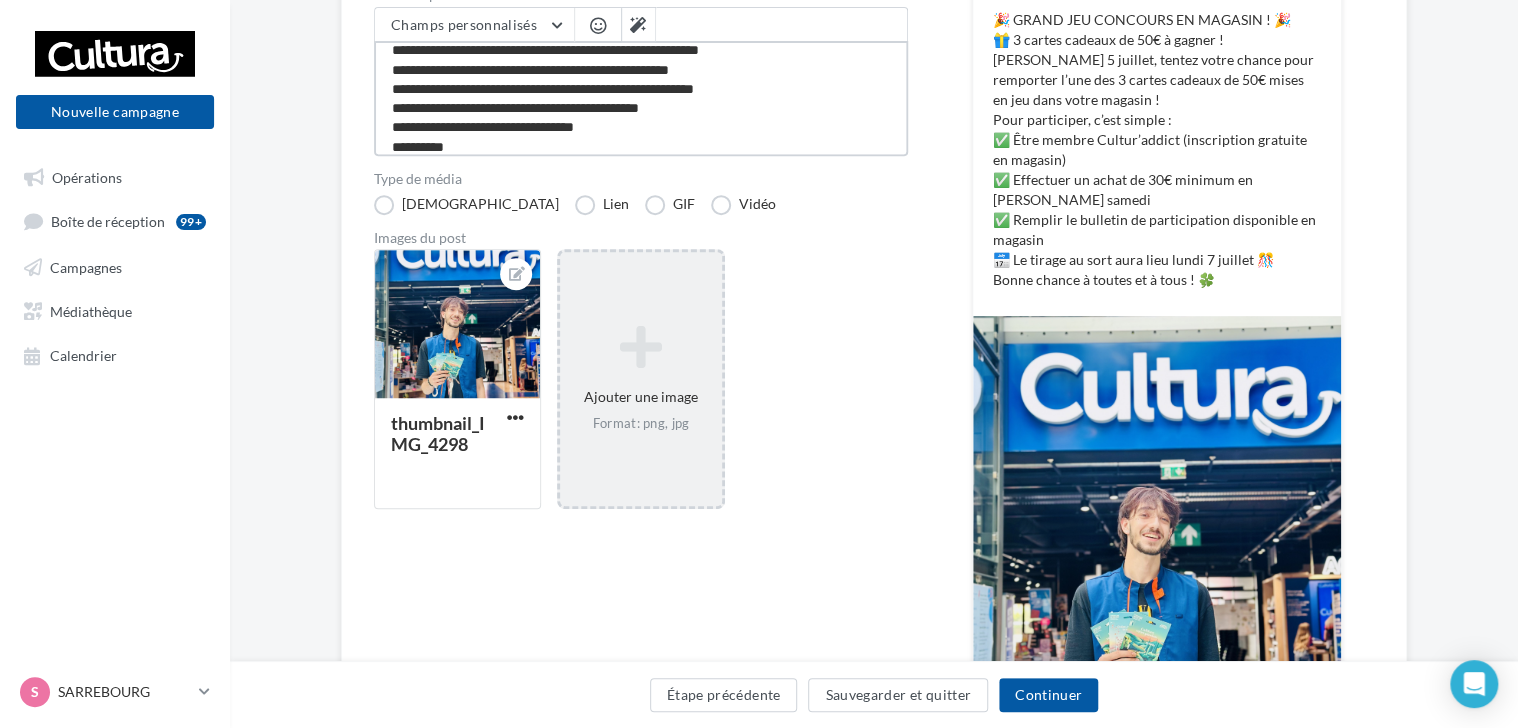 type on "**********" 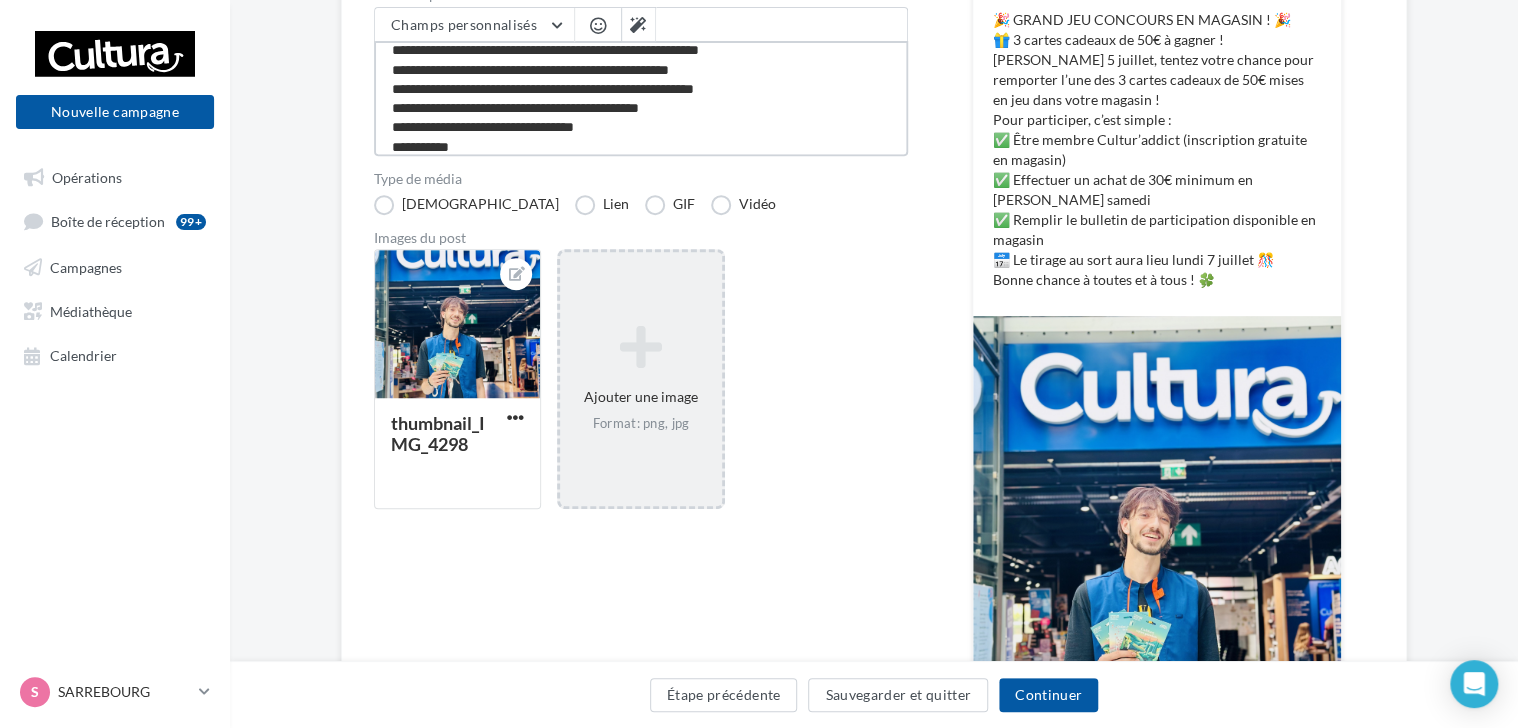type on "**********" 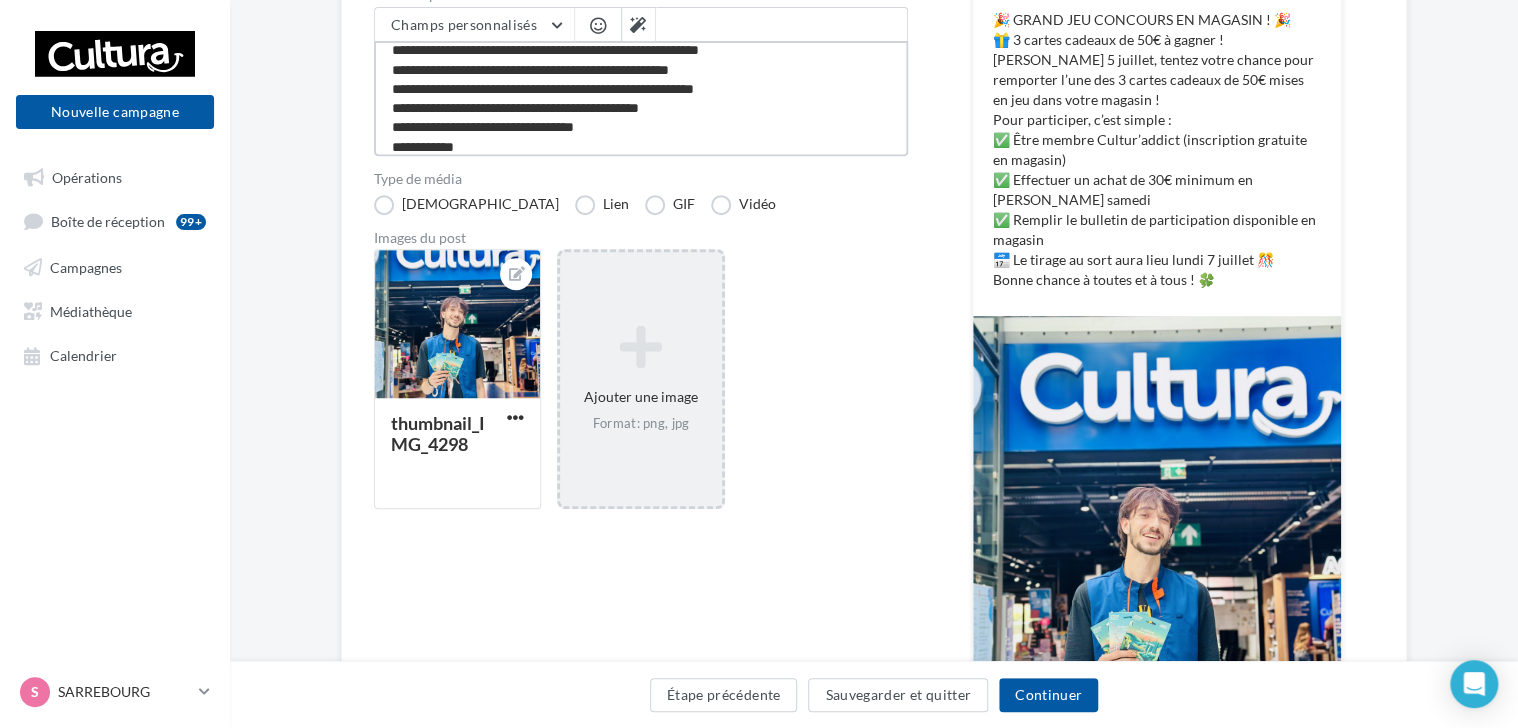 type on "**********" 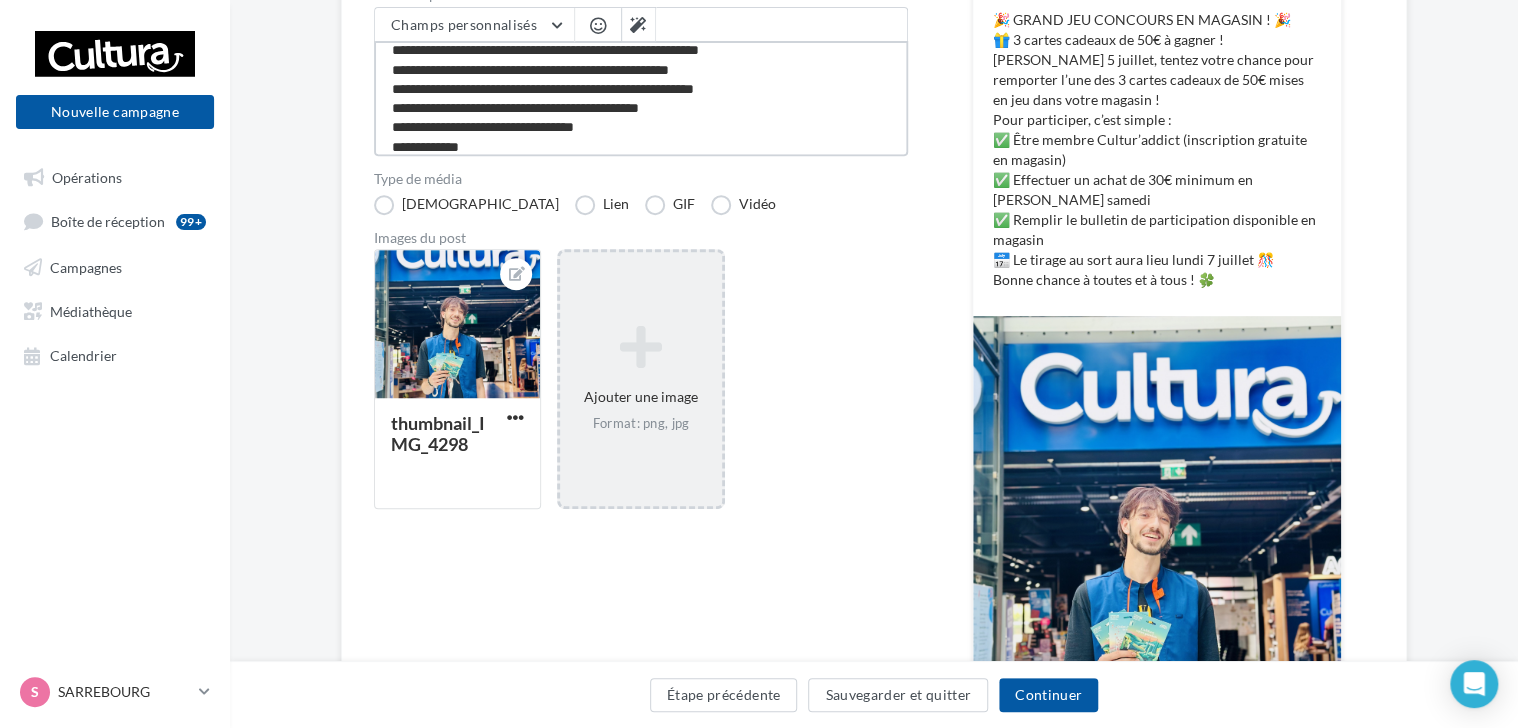 type on "**********" 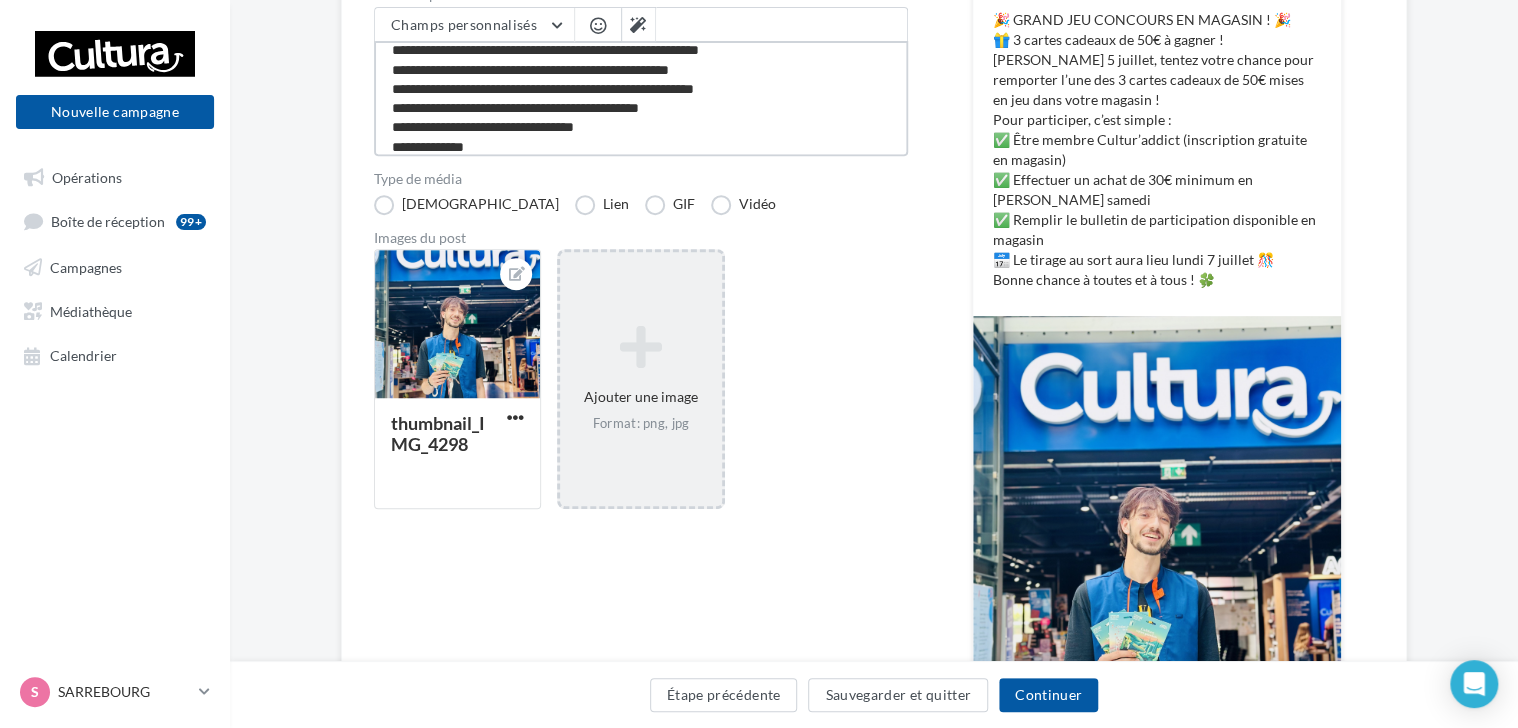 type on "**********" 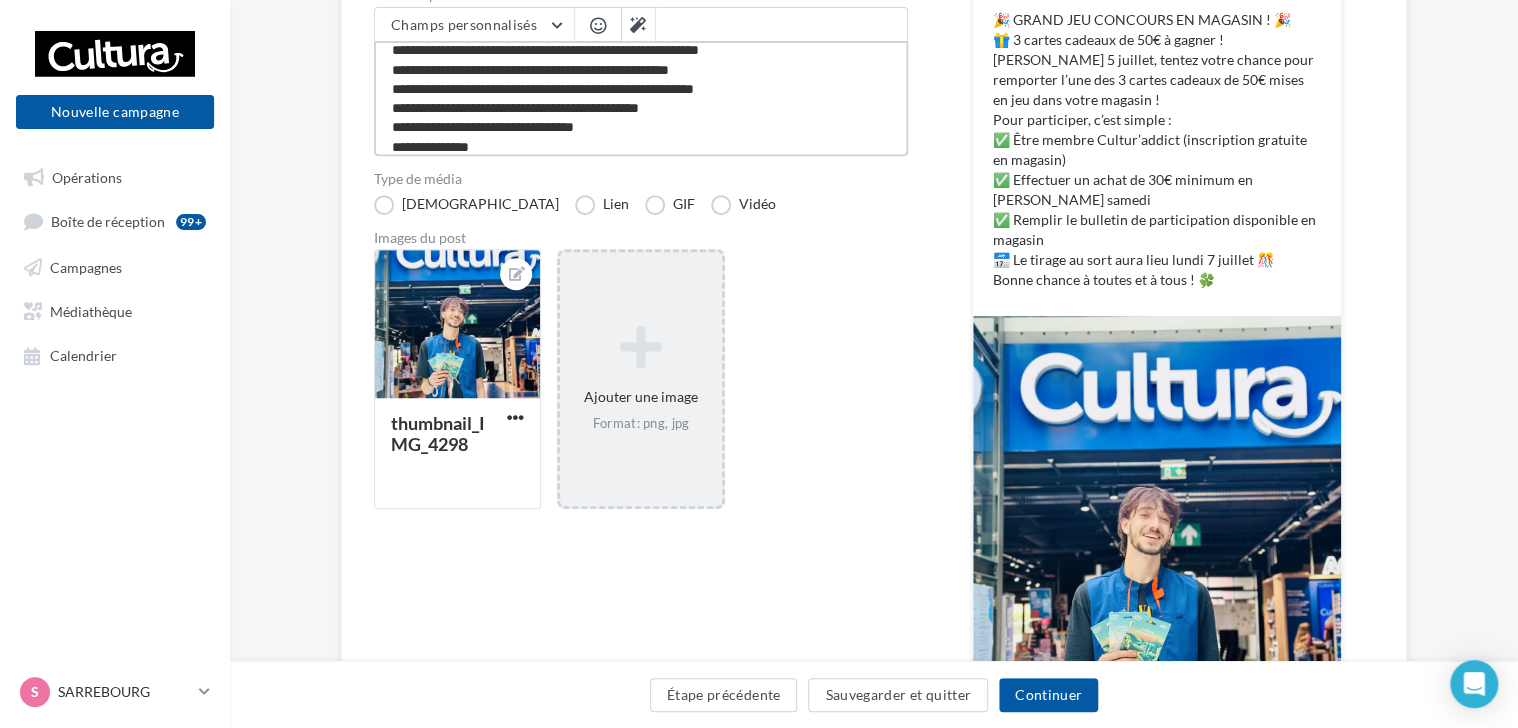 type on "**********" 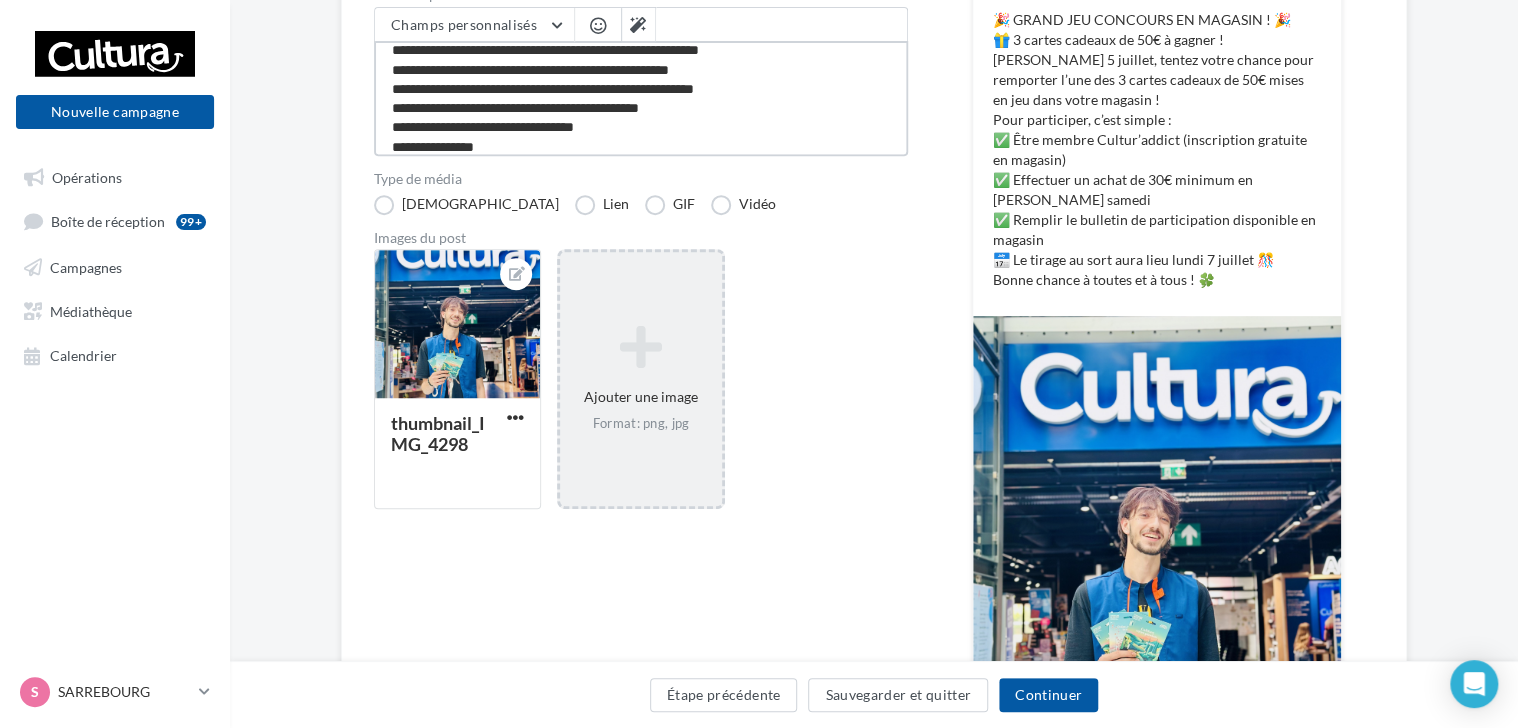 type on "**********" 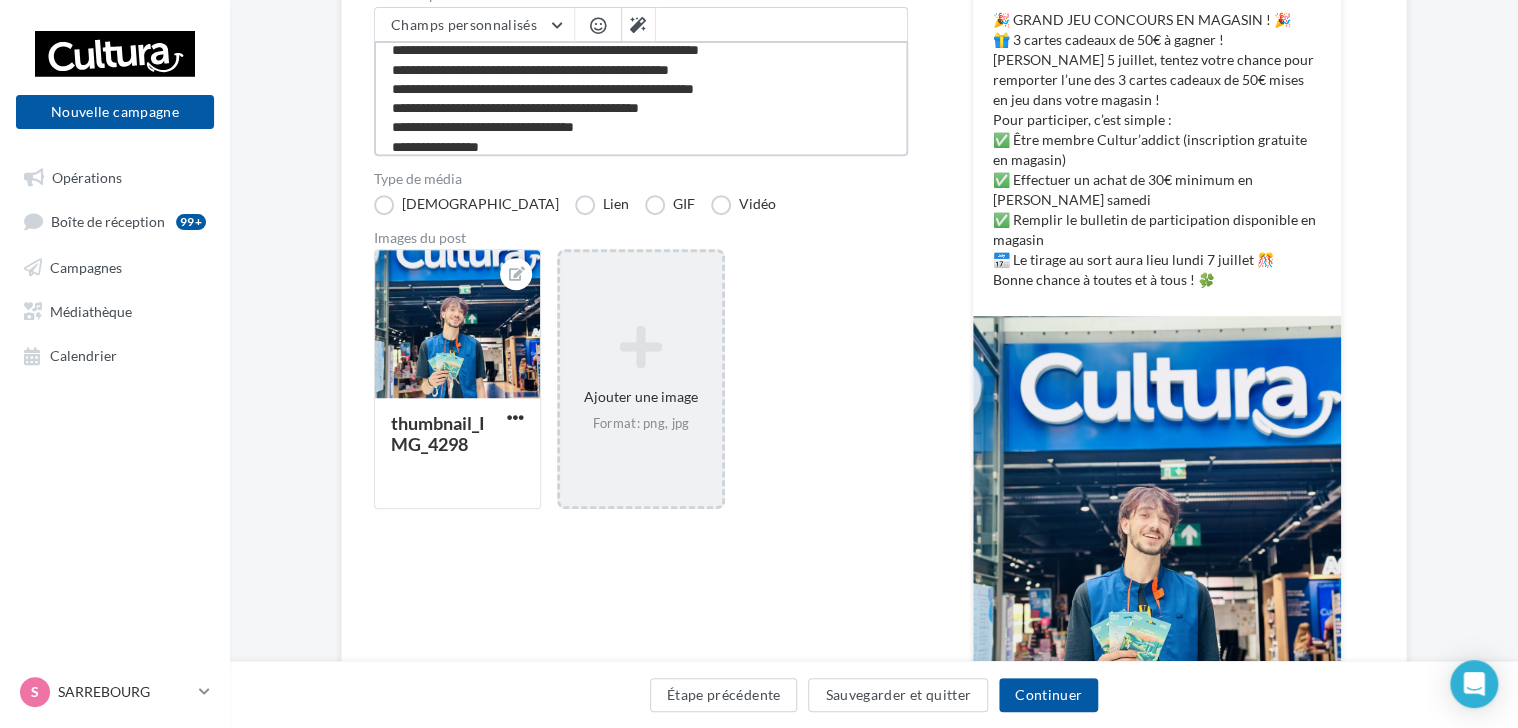 type on "**********" 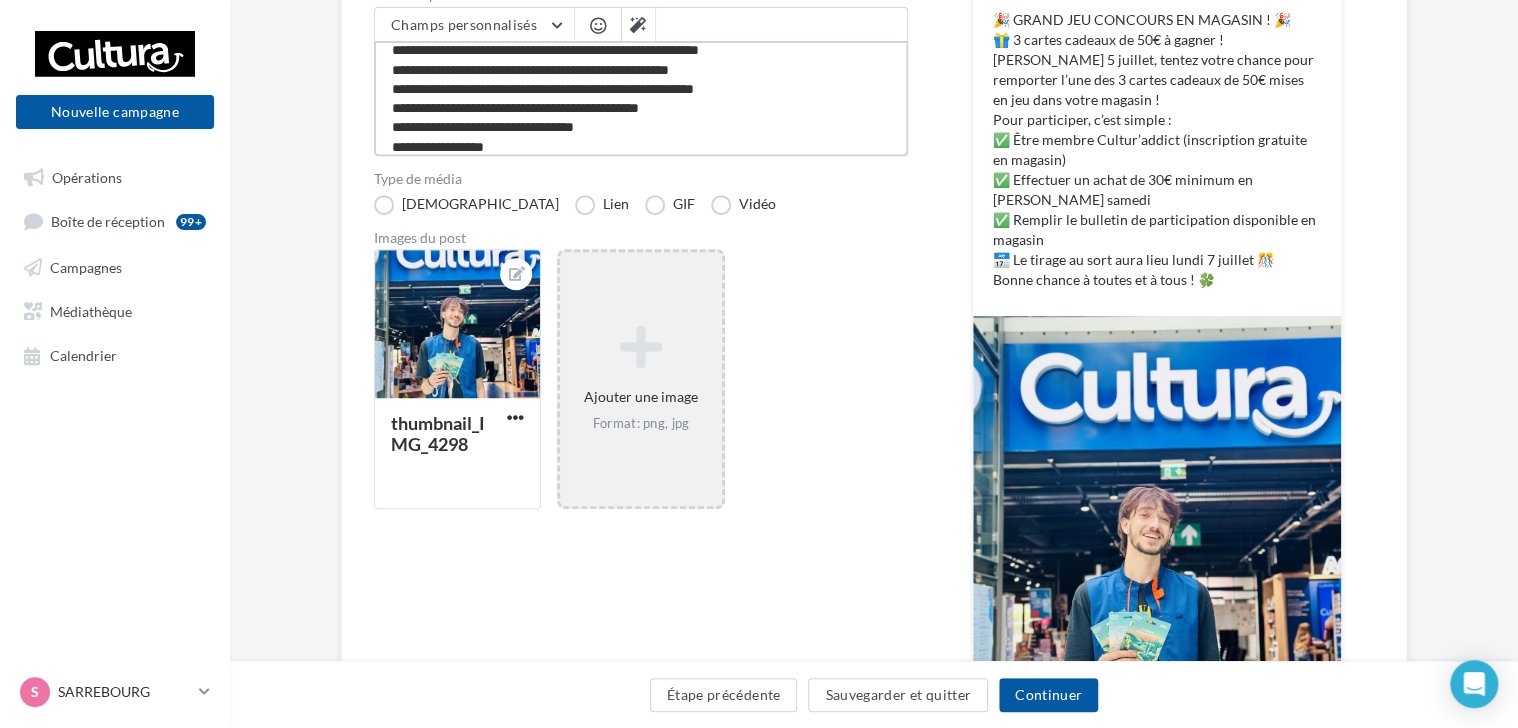 type on "**********" 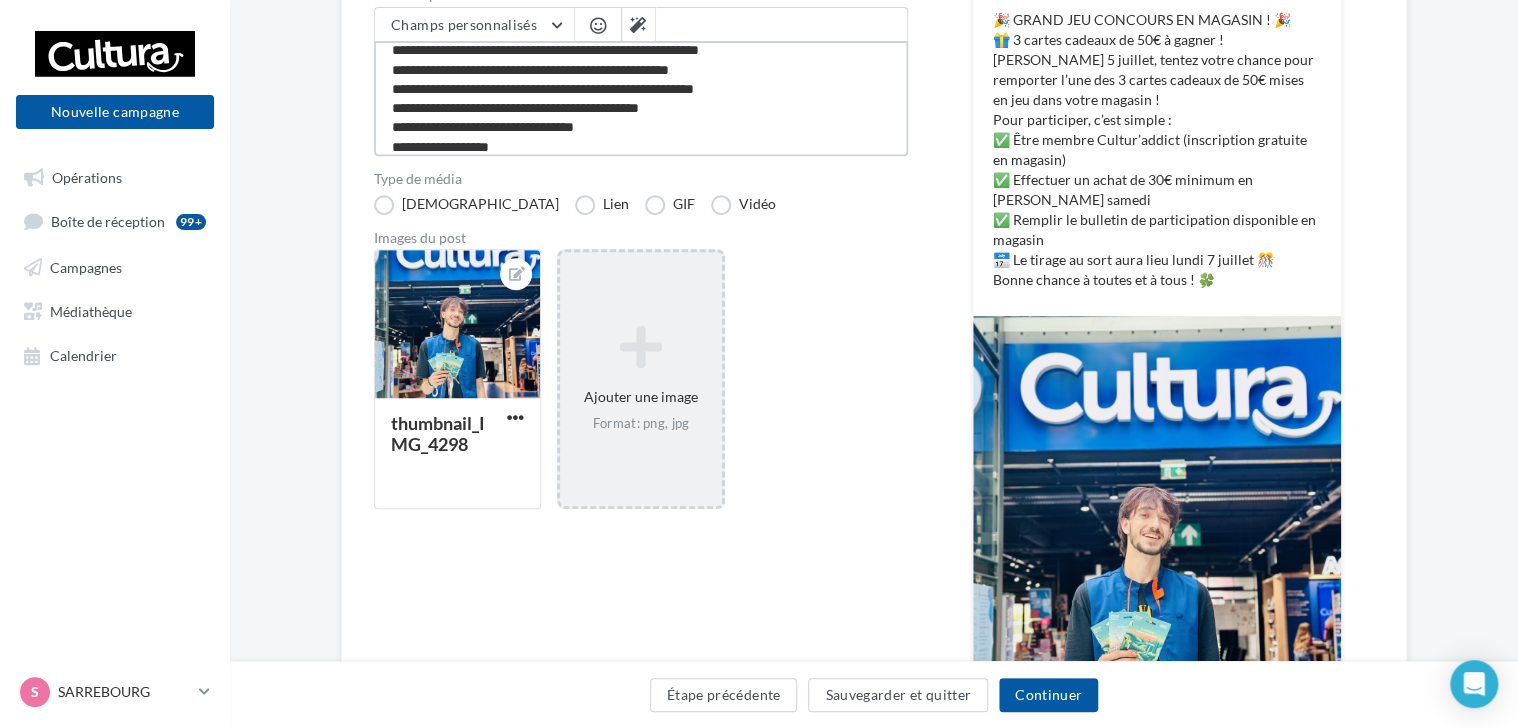 type on "**********" 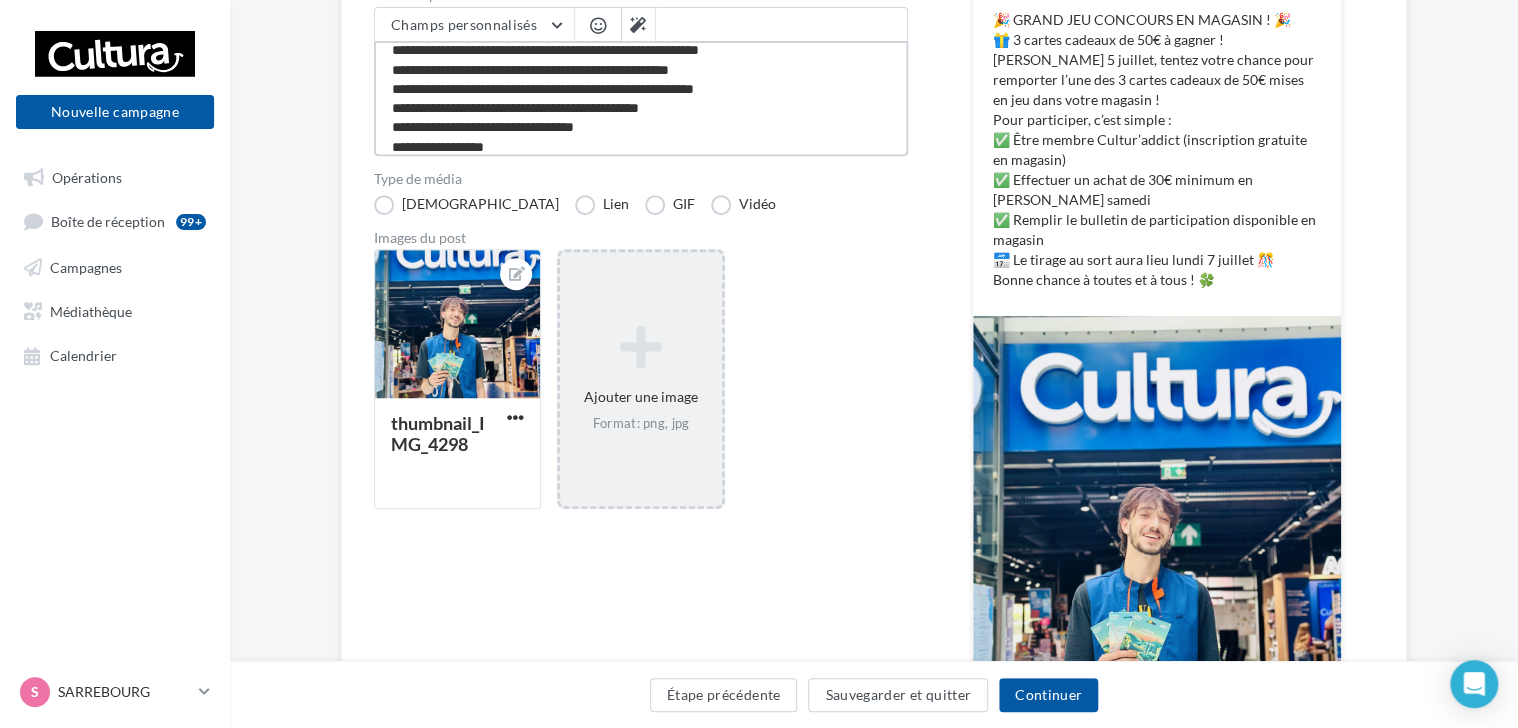 type on "**********" 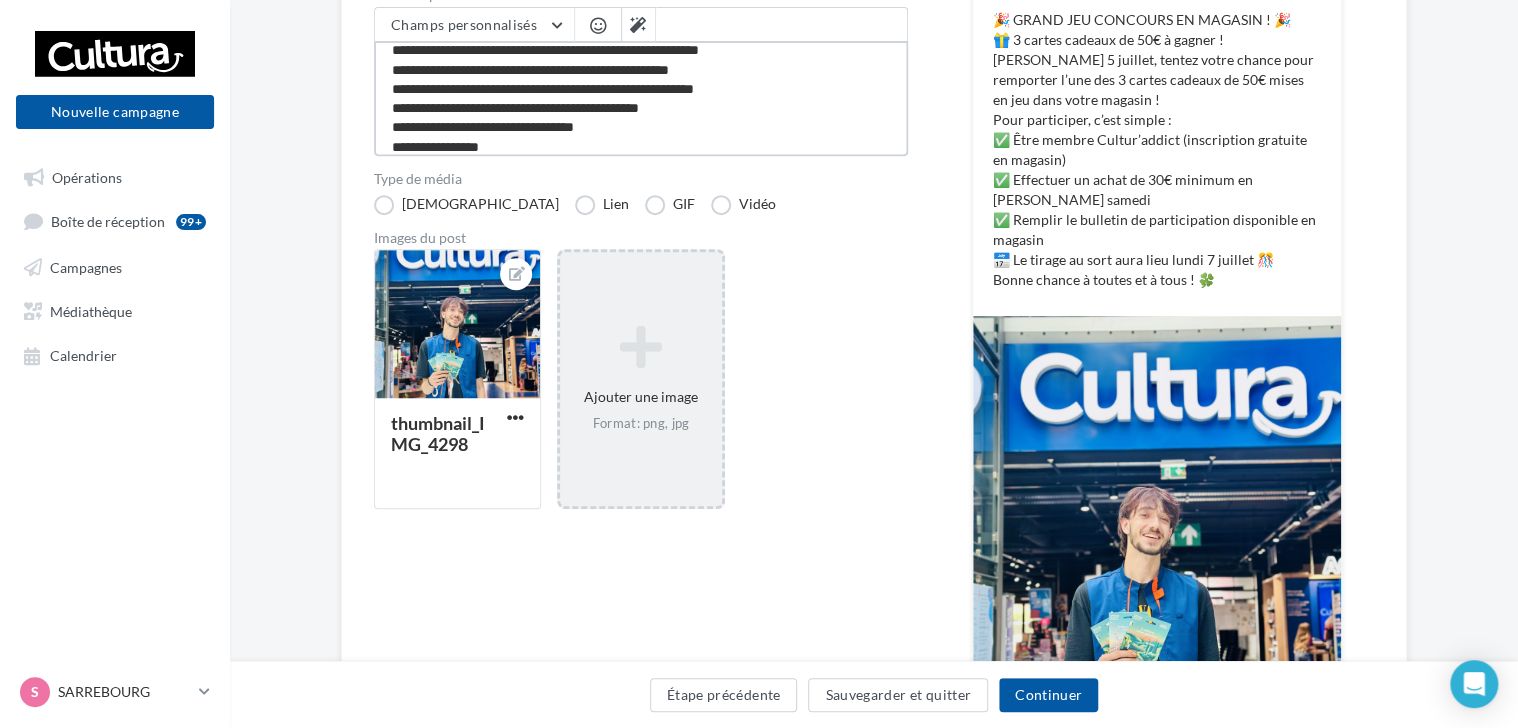 type on "**********" 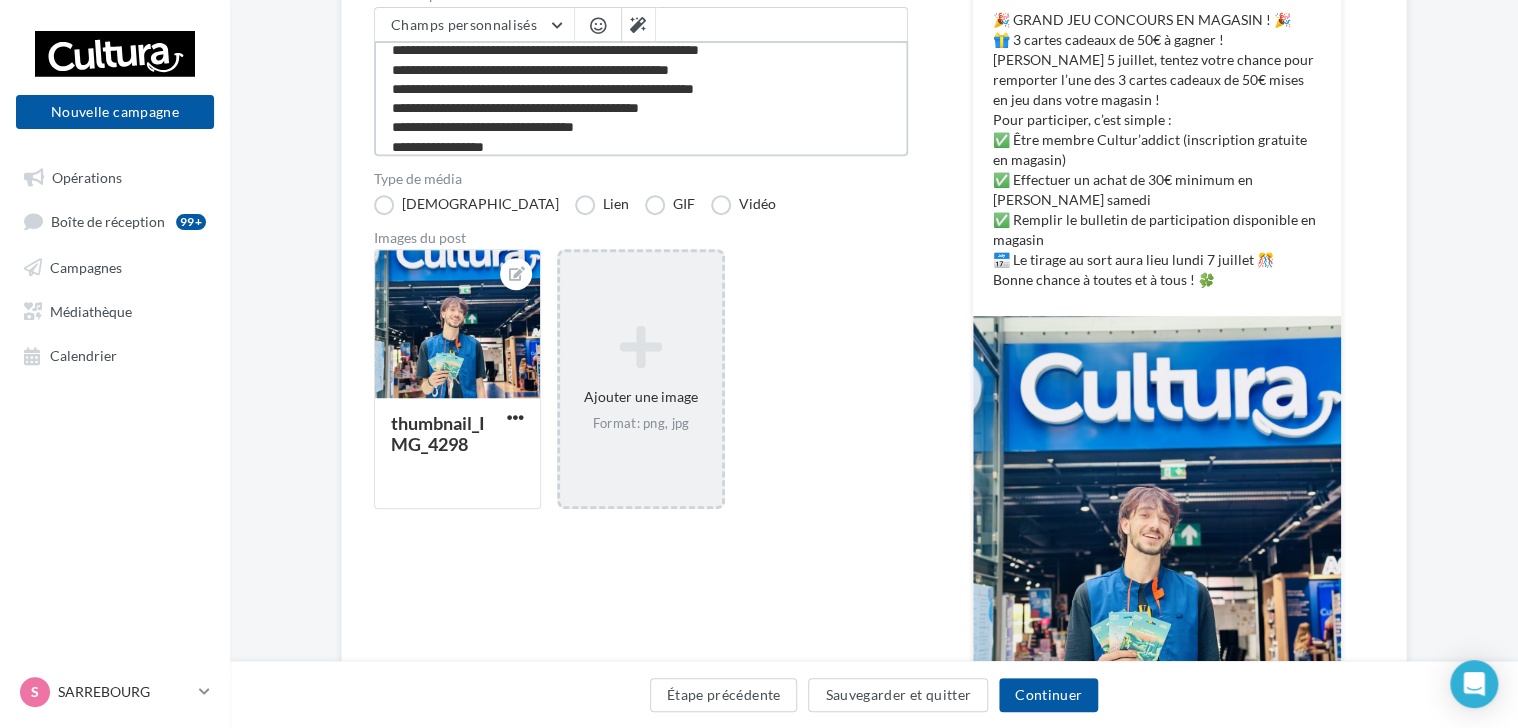 type on "**********" 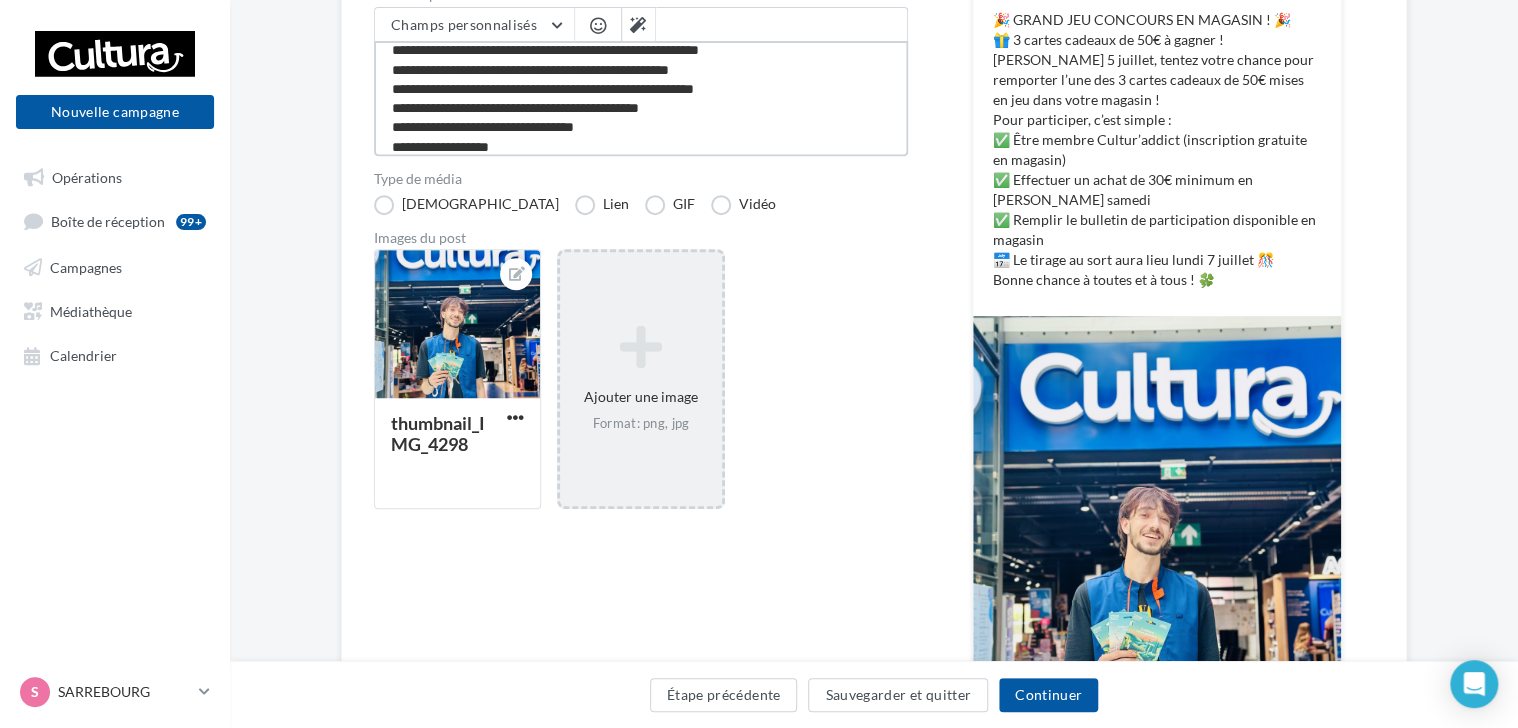 type on "**********" 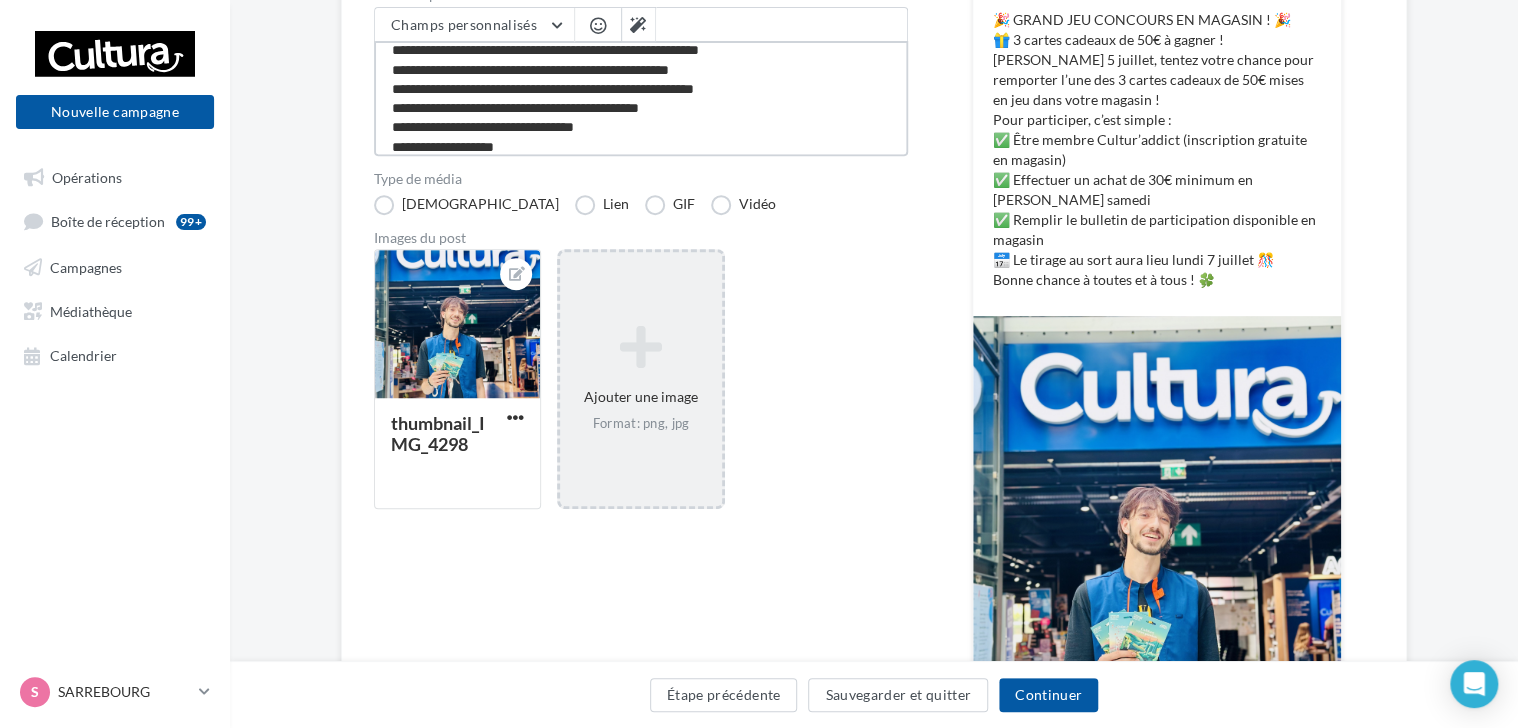 type on "**********" 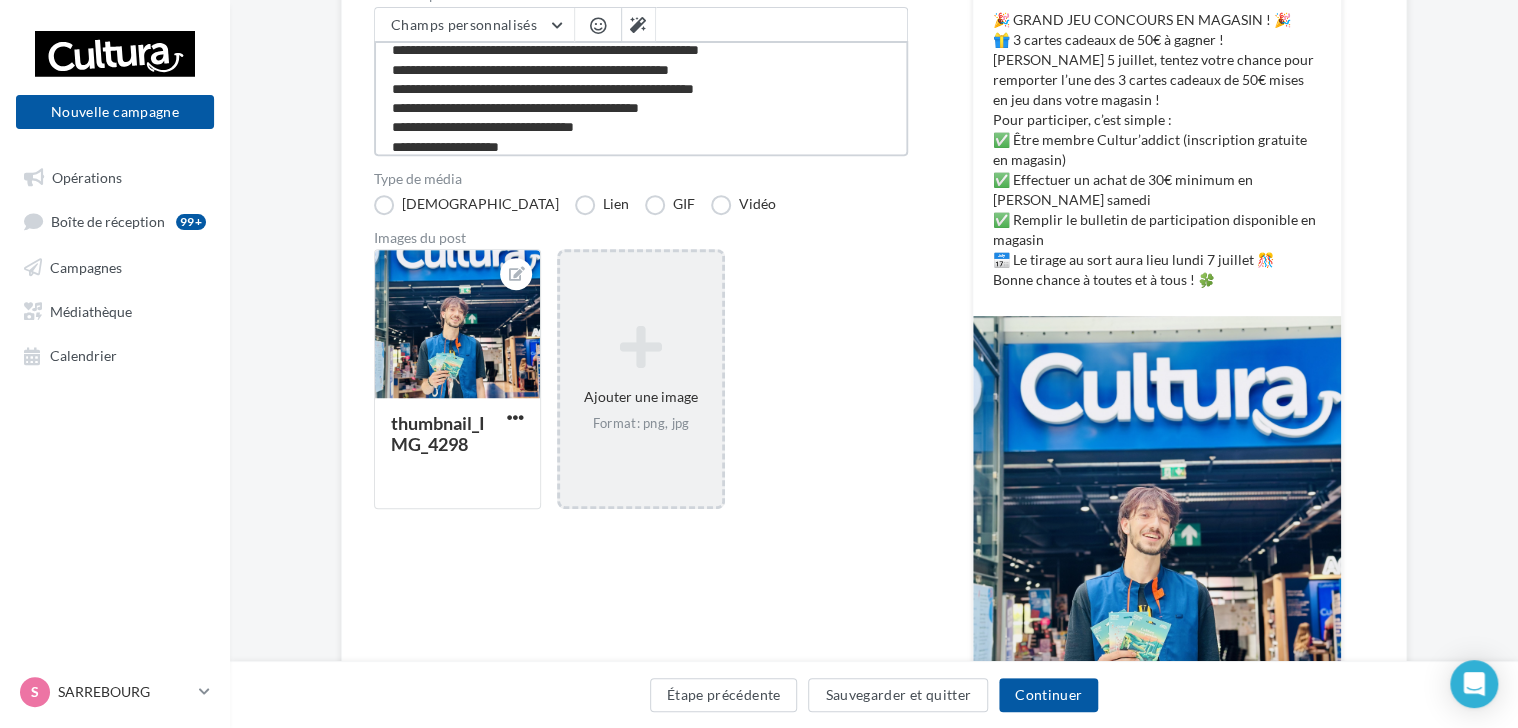 type on "**********" 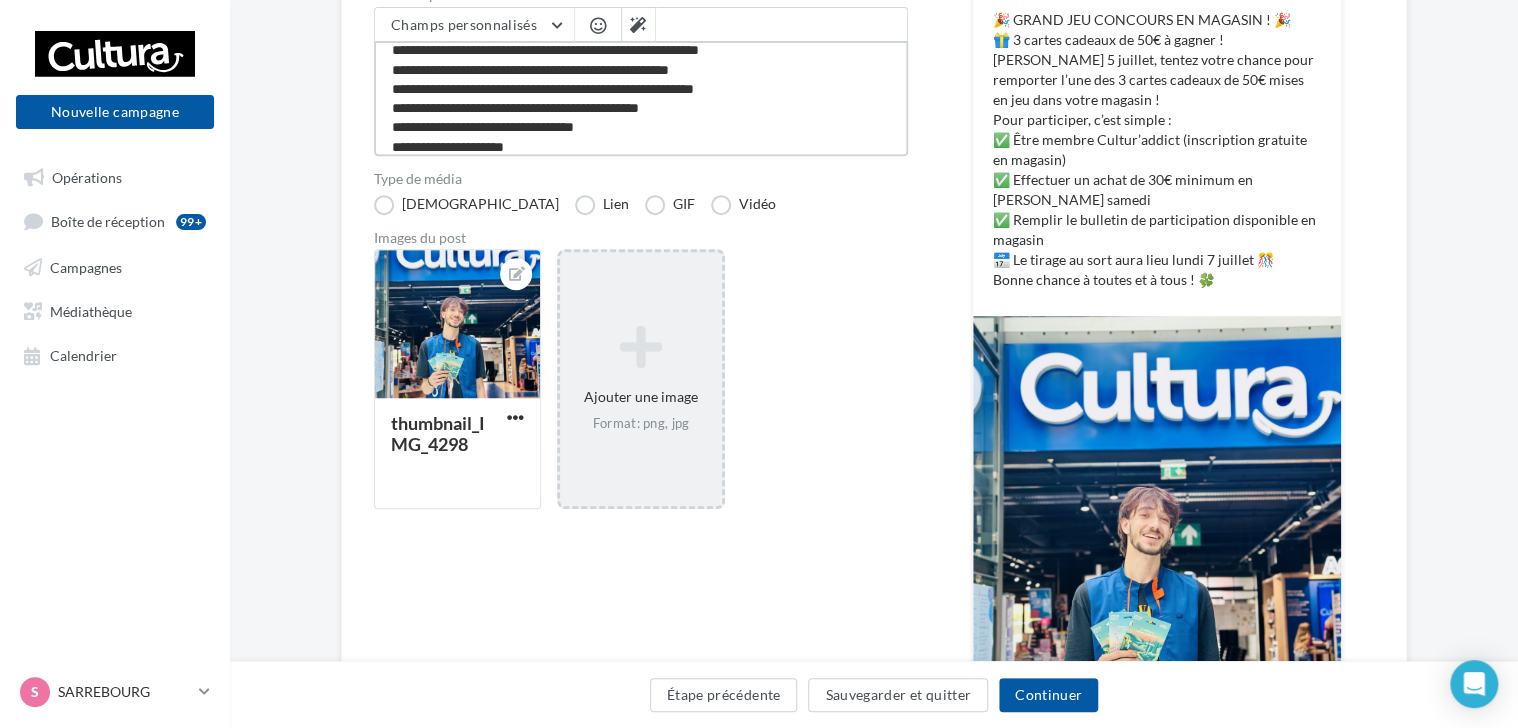 type on "**********" 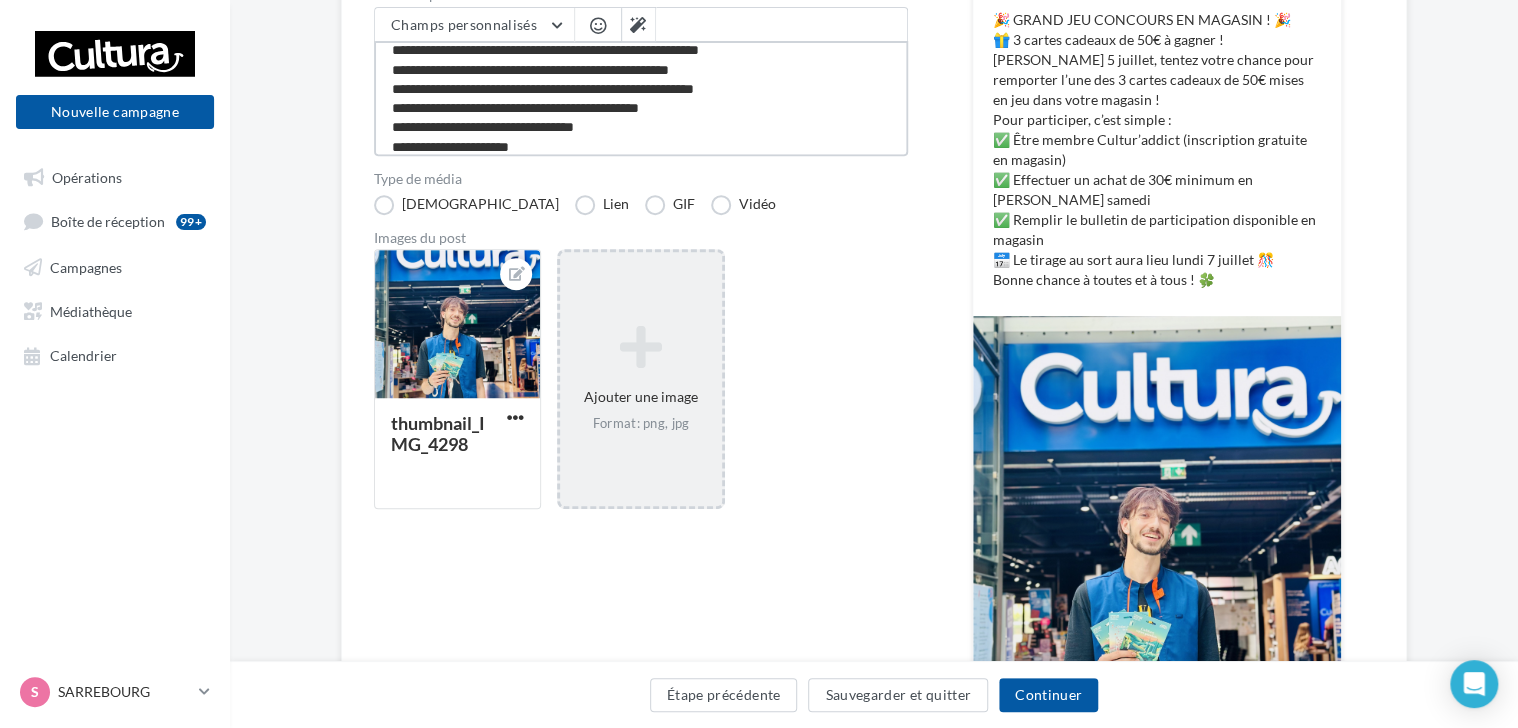 type on "**********" 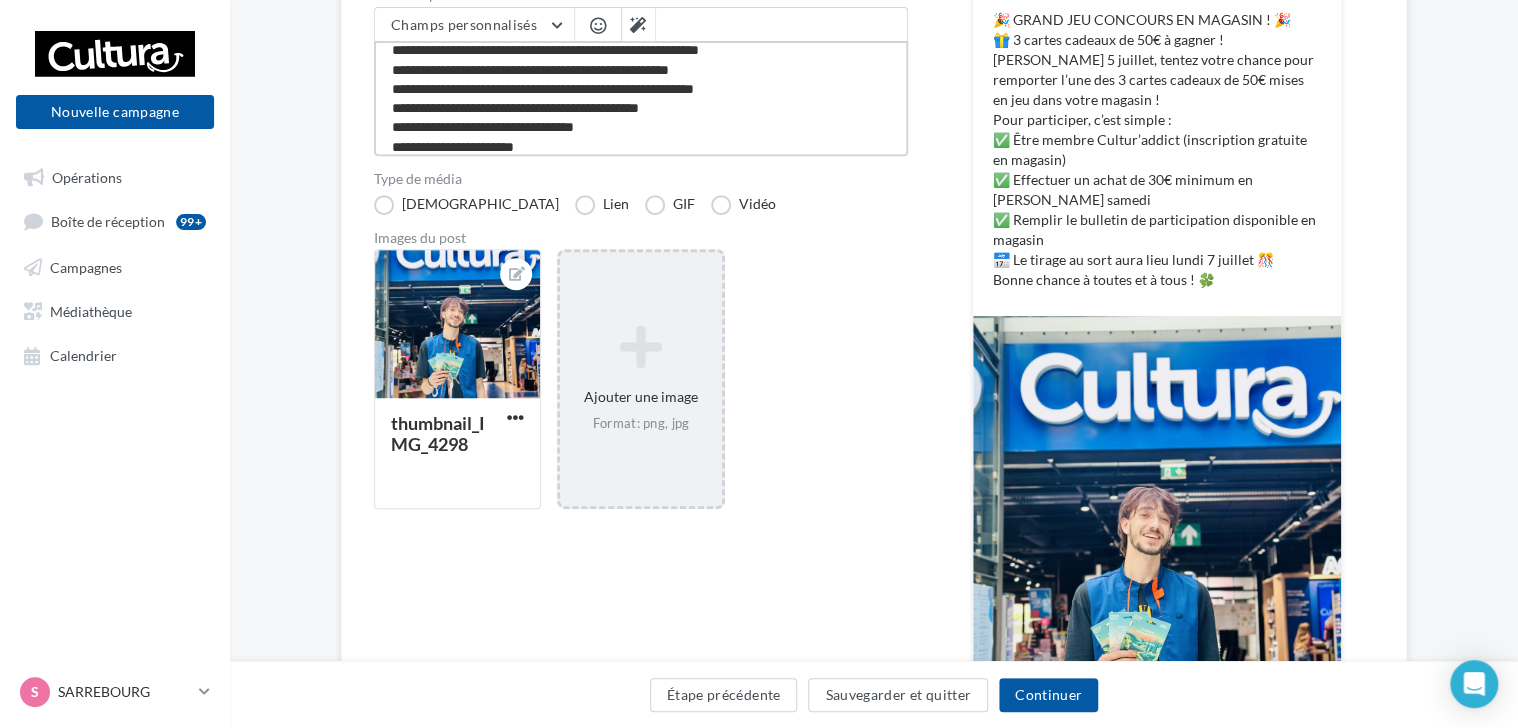 type on "**********" 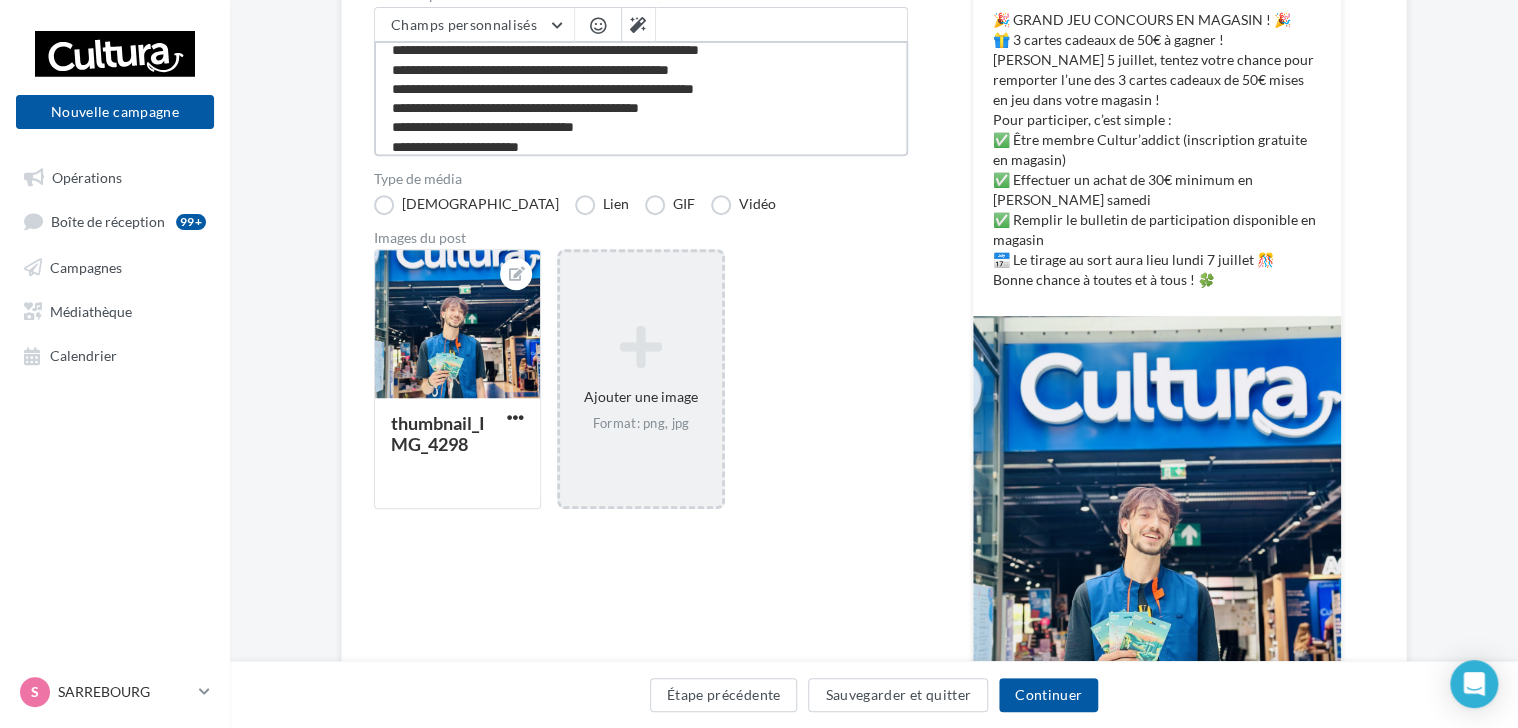 type on "**********" 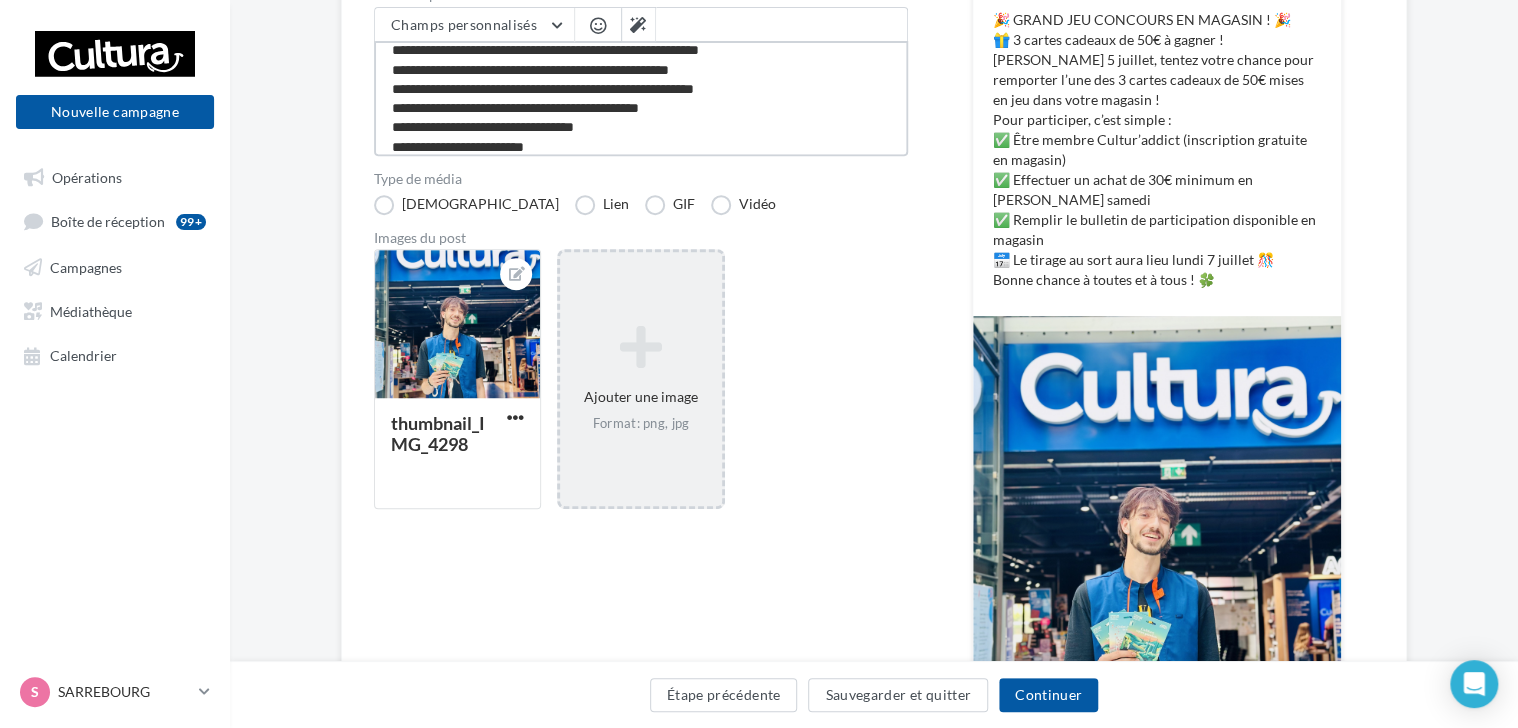 type on "**********" 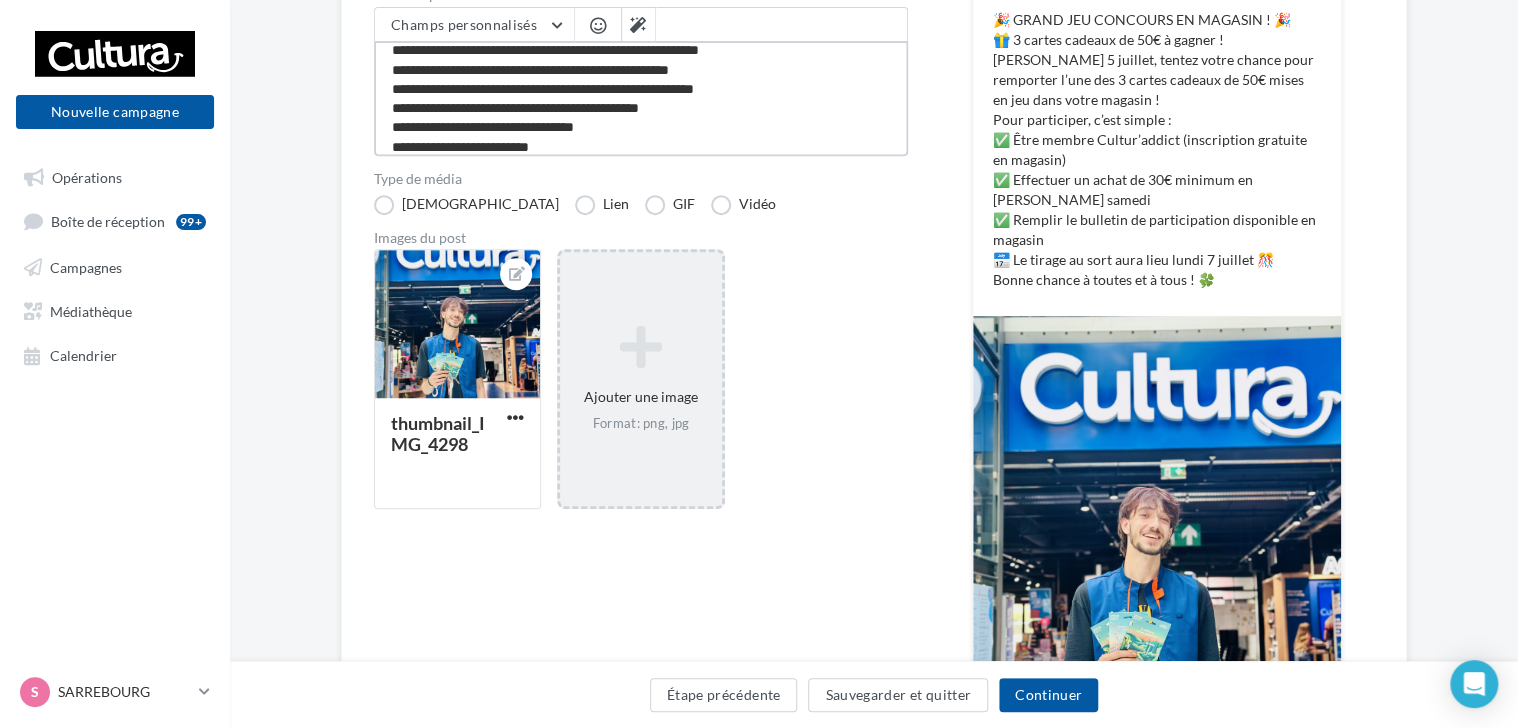 type on "**********" 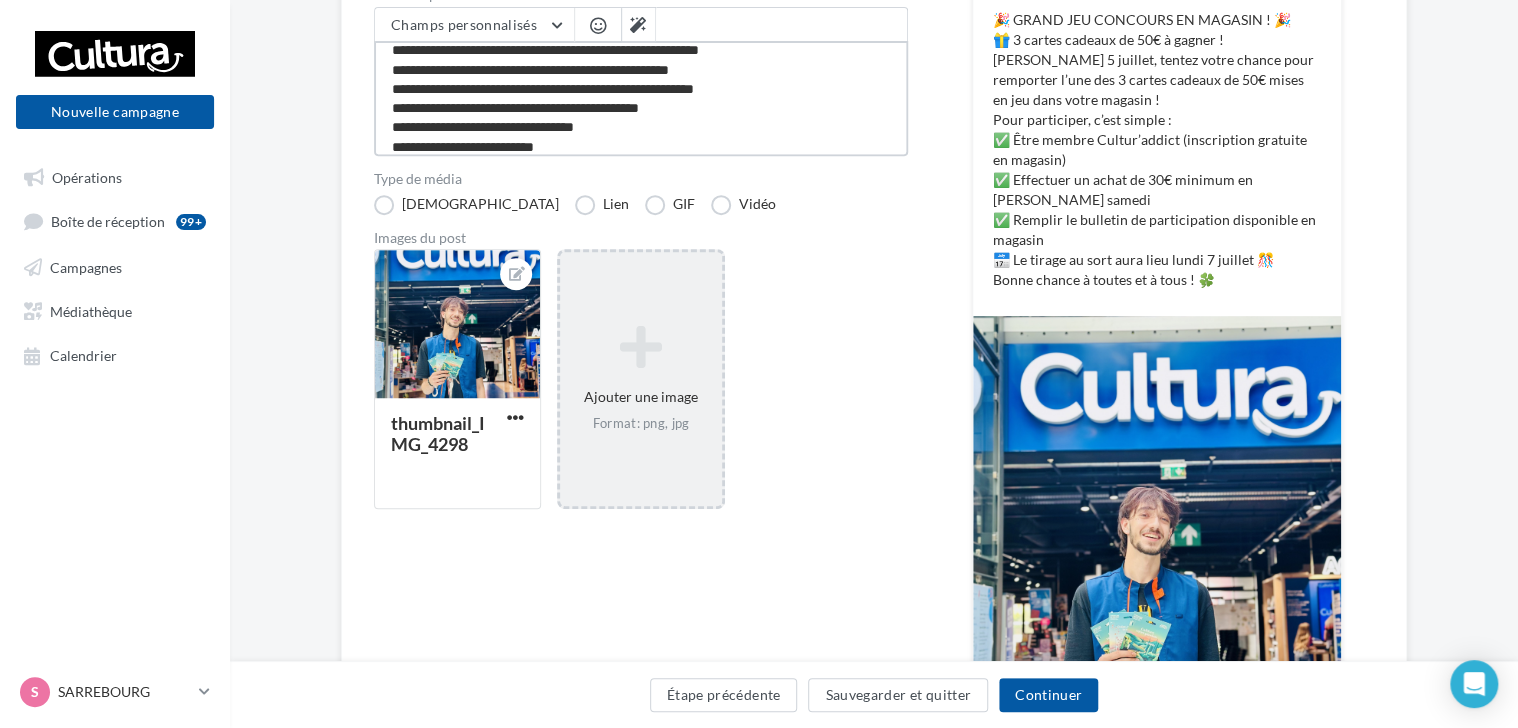 type on "**********" 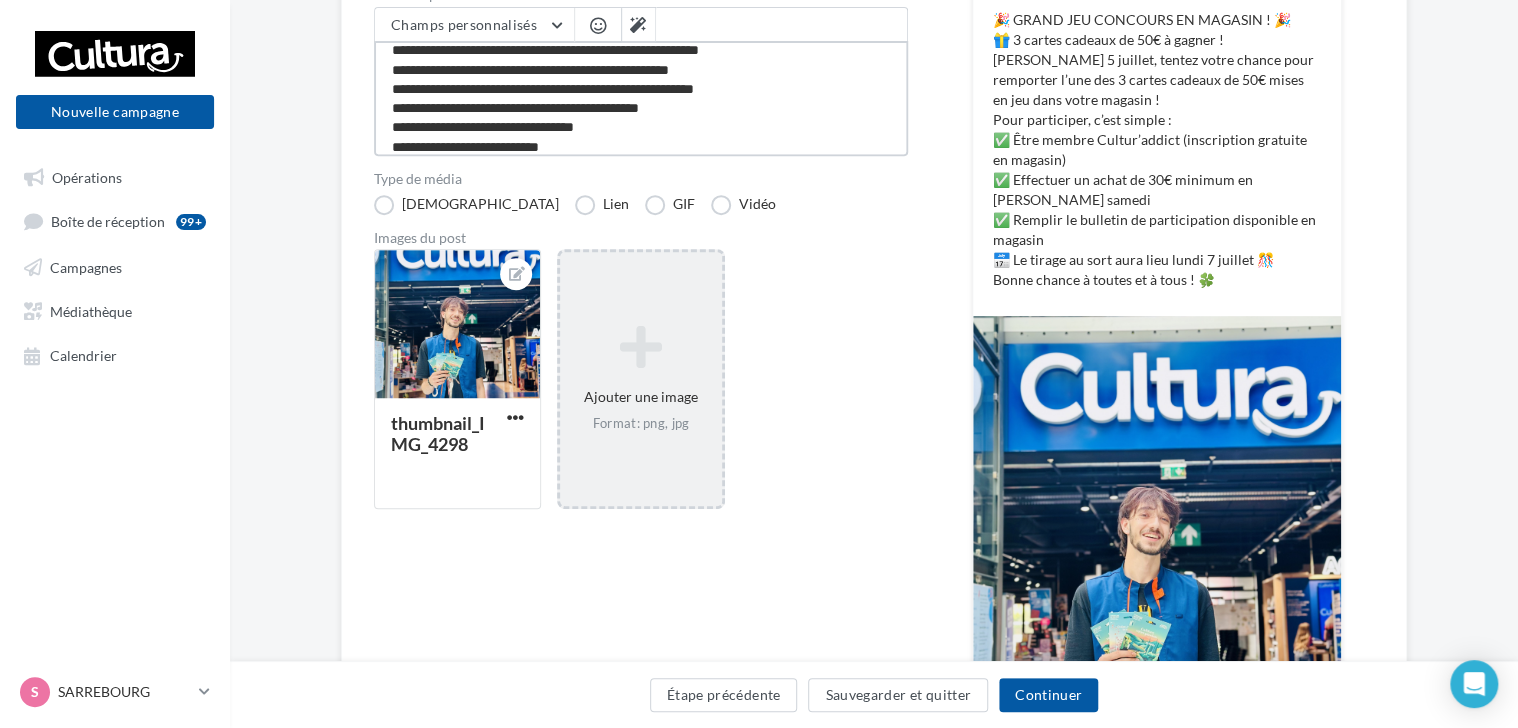 type on "**********" 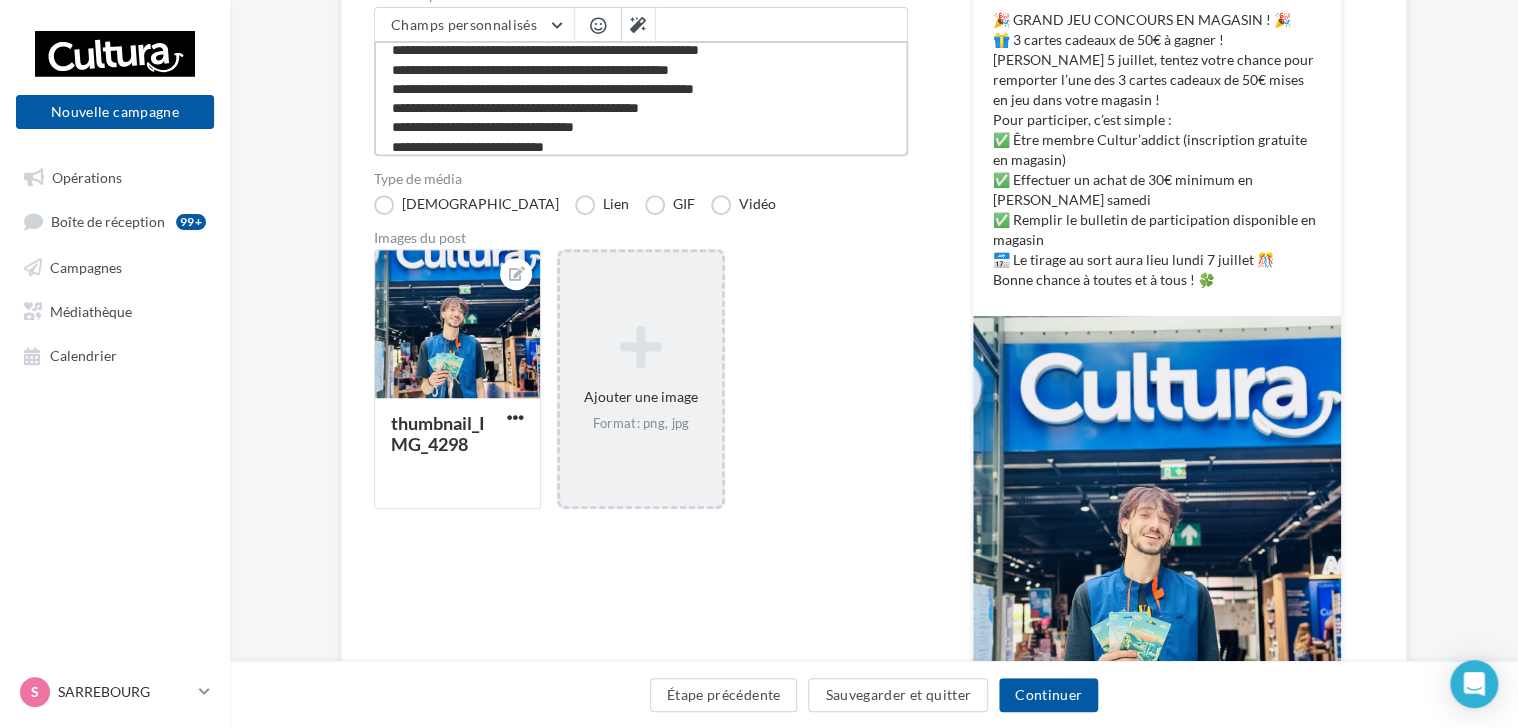 type on "**********" 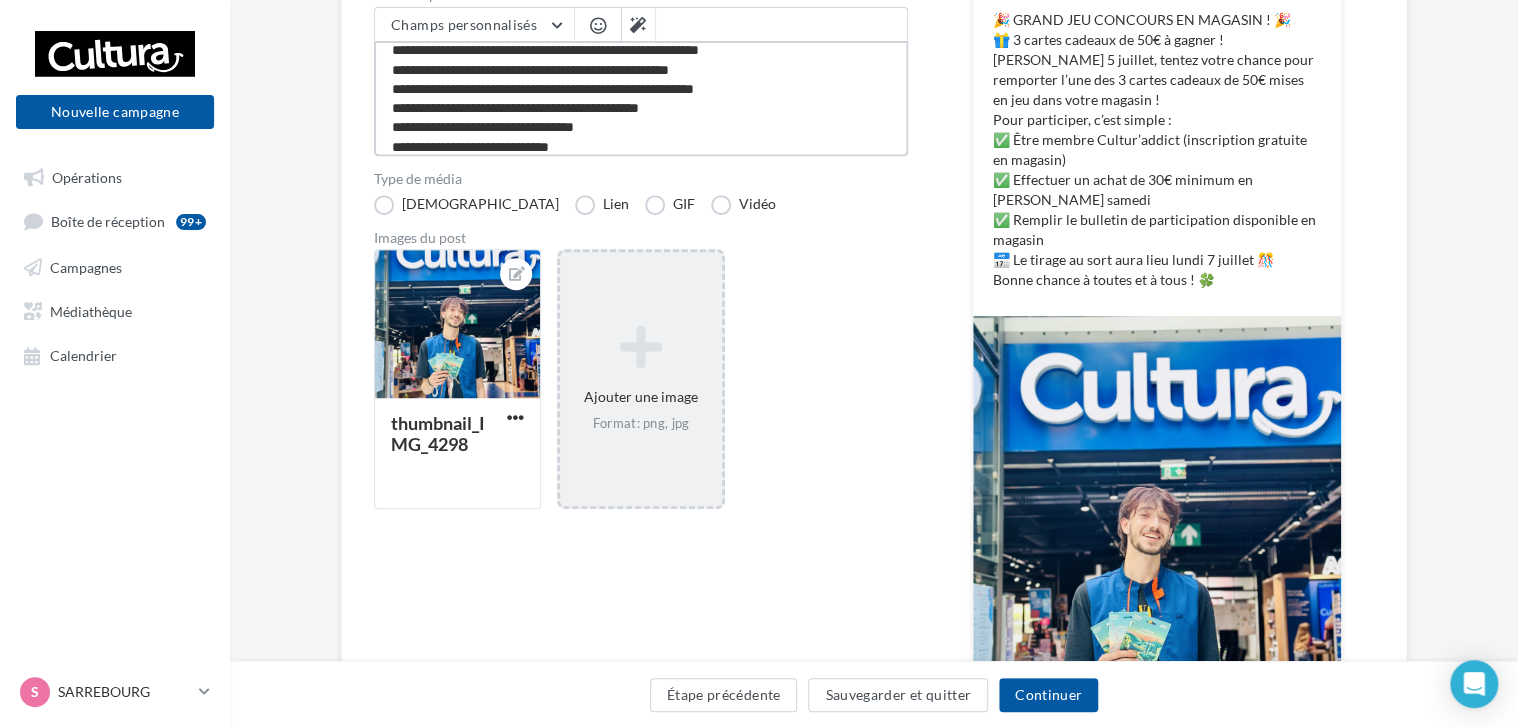 type on "**********" 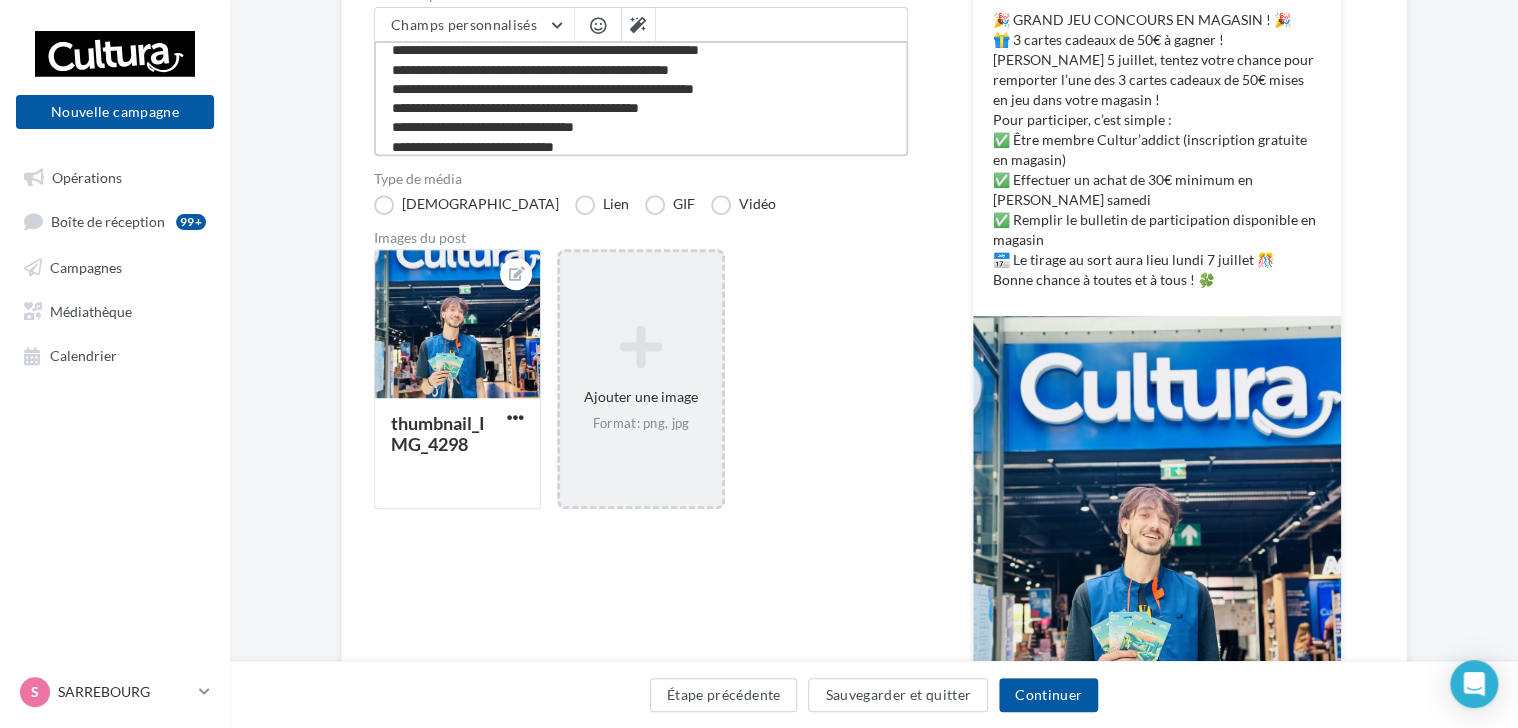 type on "**********" 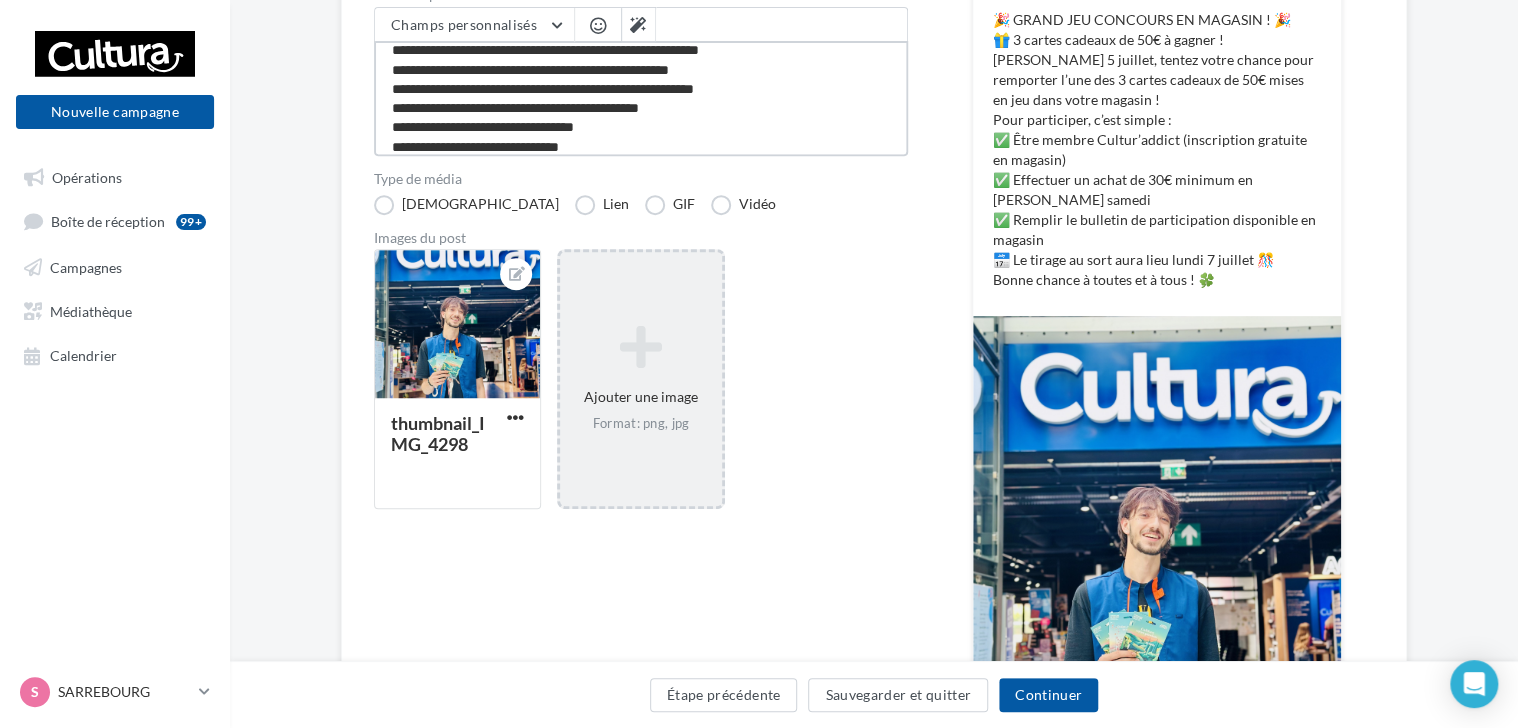 type on "**********" 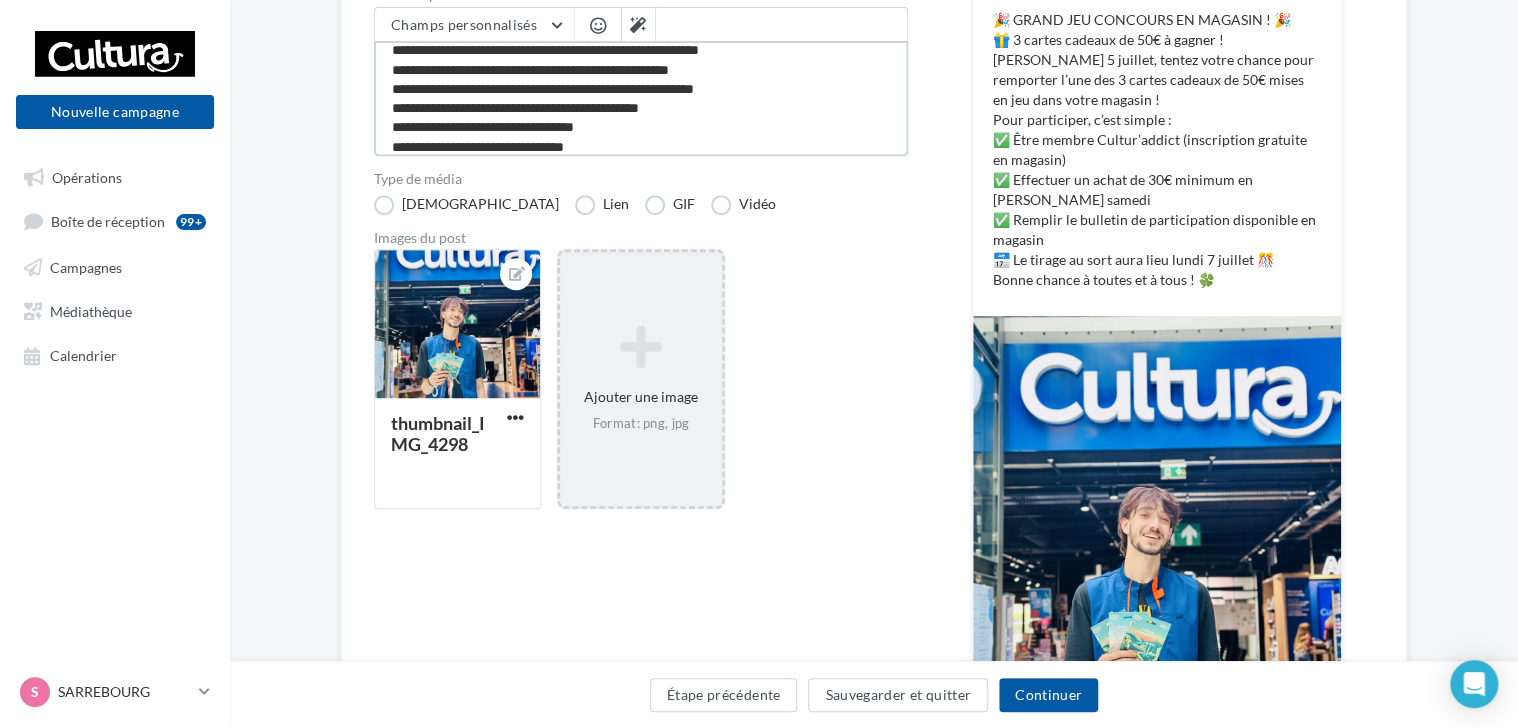 click on "**********" at bounding box center [641, 98] 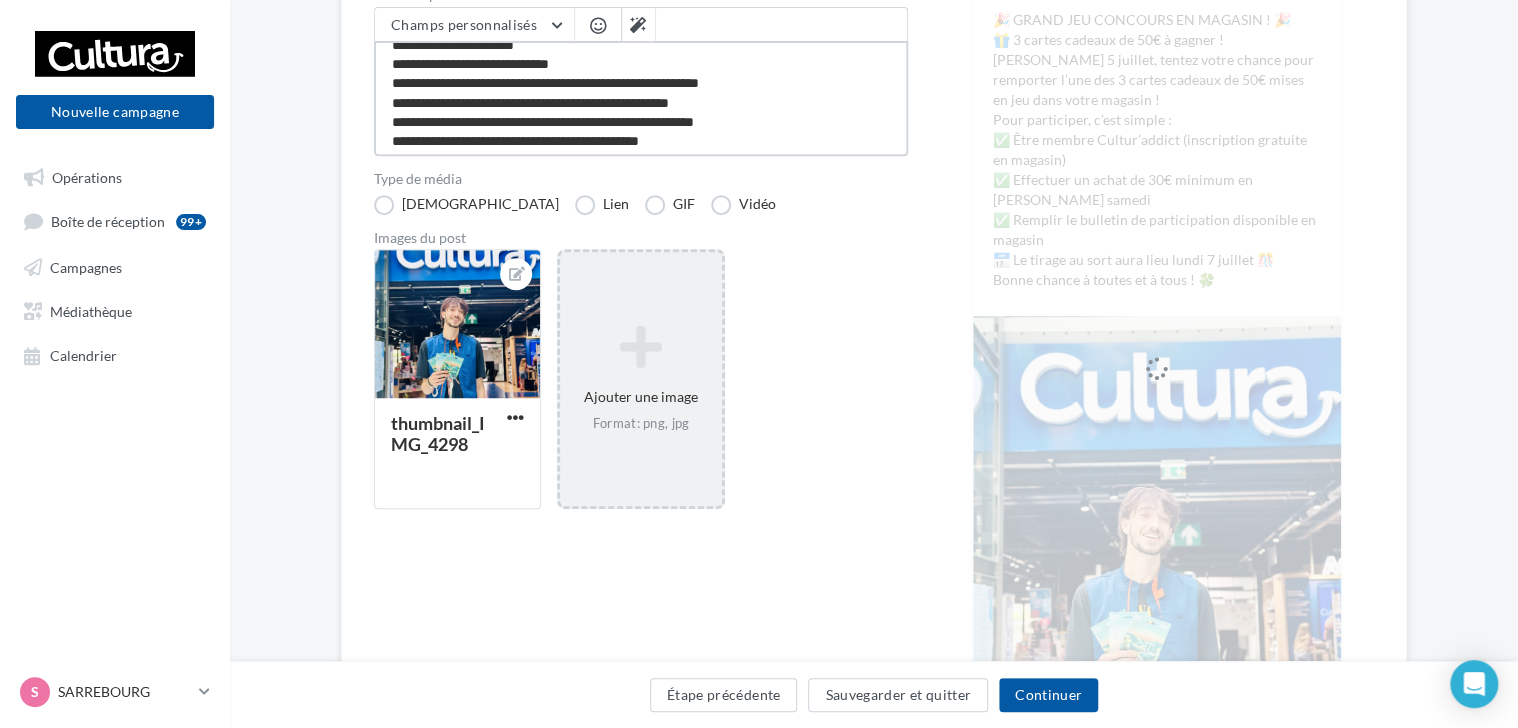 scroll, scrollTop: 79, scrollLeft: 0, axis: vertical 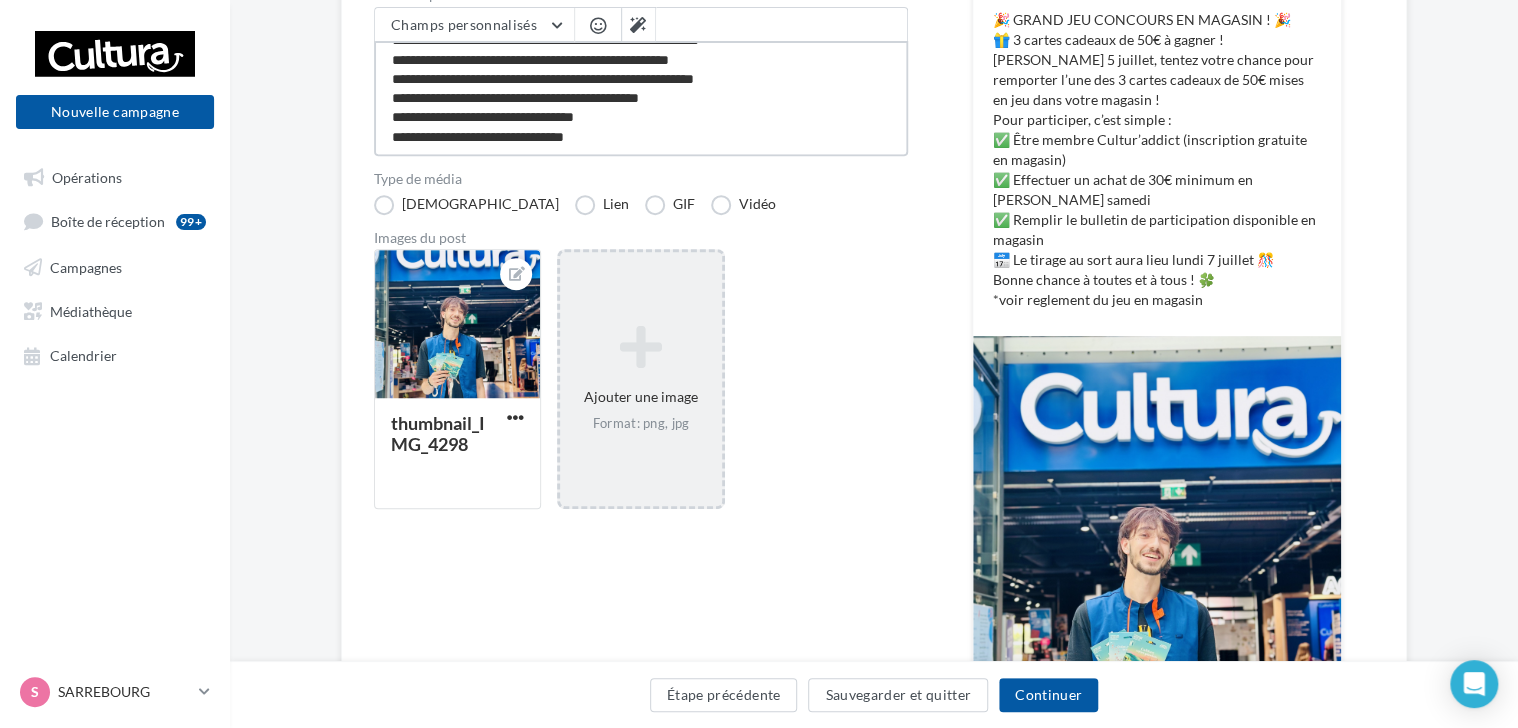 click on "**********" at bounding box center (641, 98) 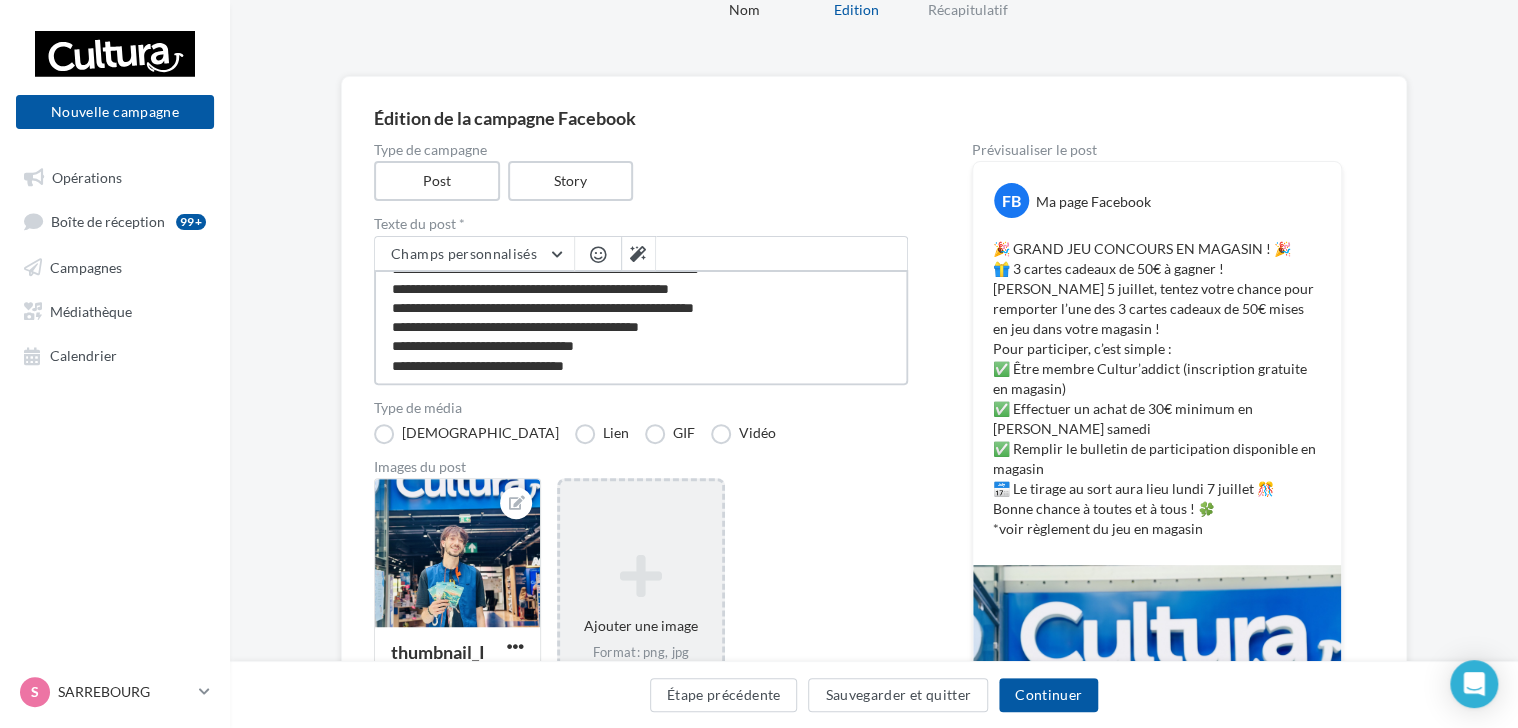type on "**********" 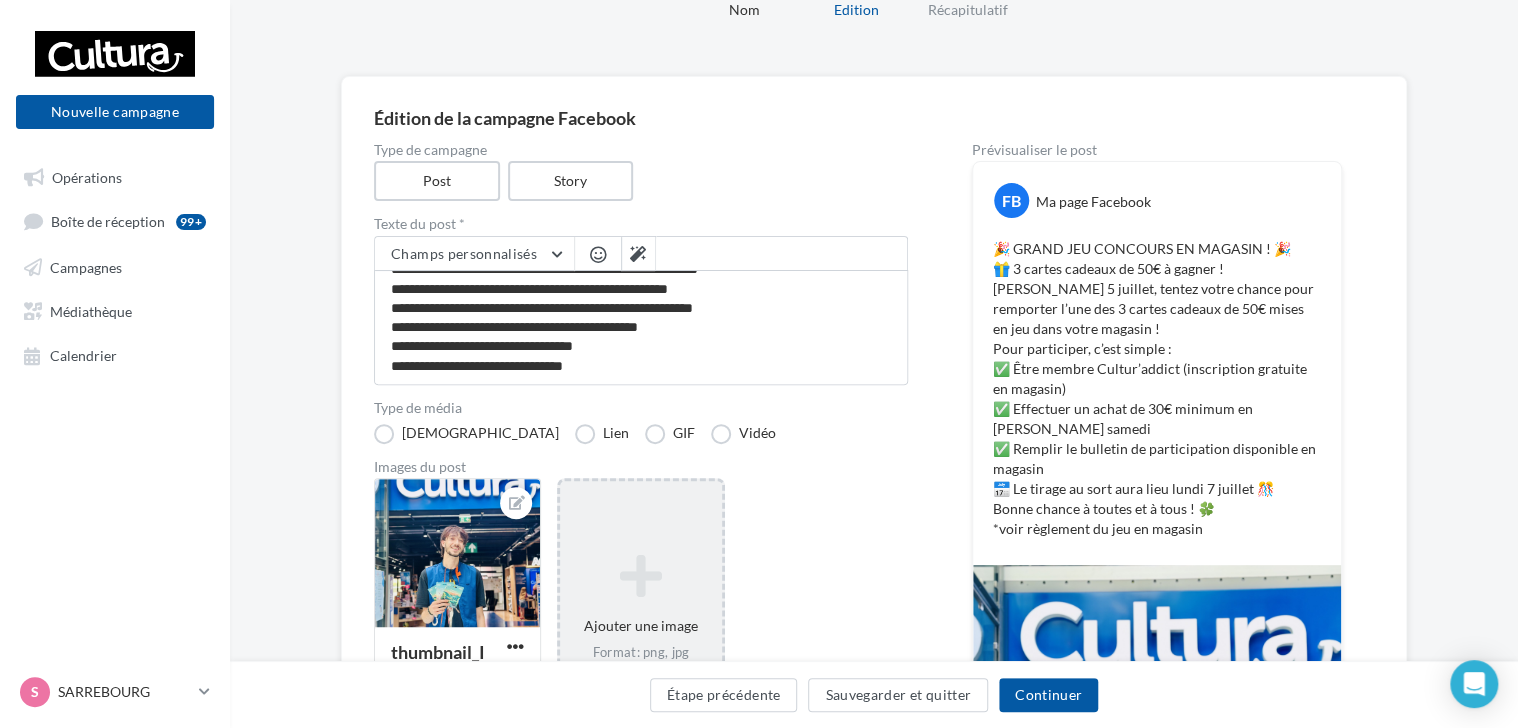 scroll, scrollTop: 100, scrollLeft: 0, axis: vertical 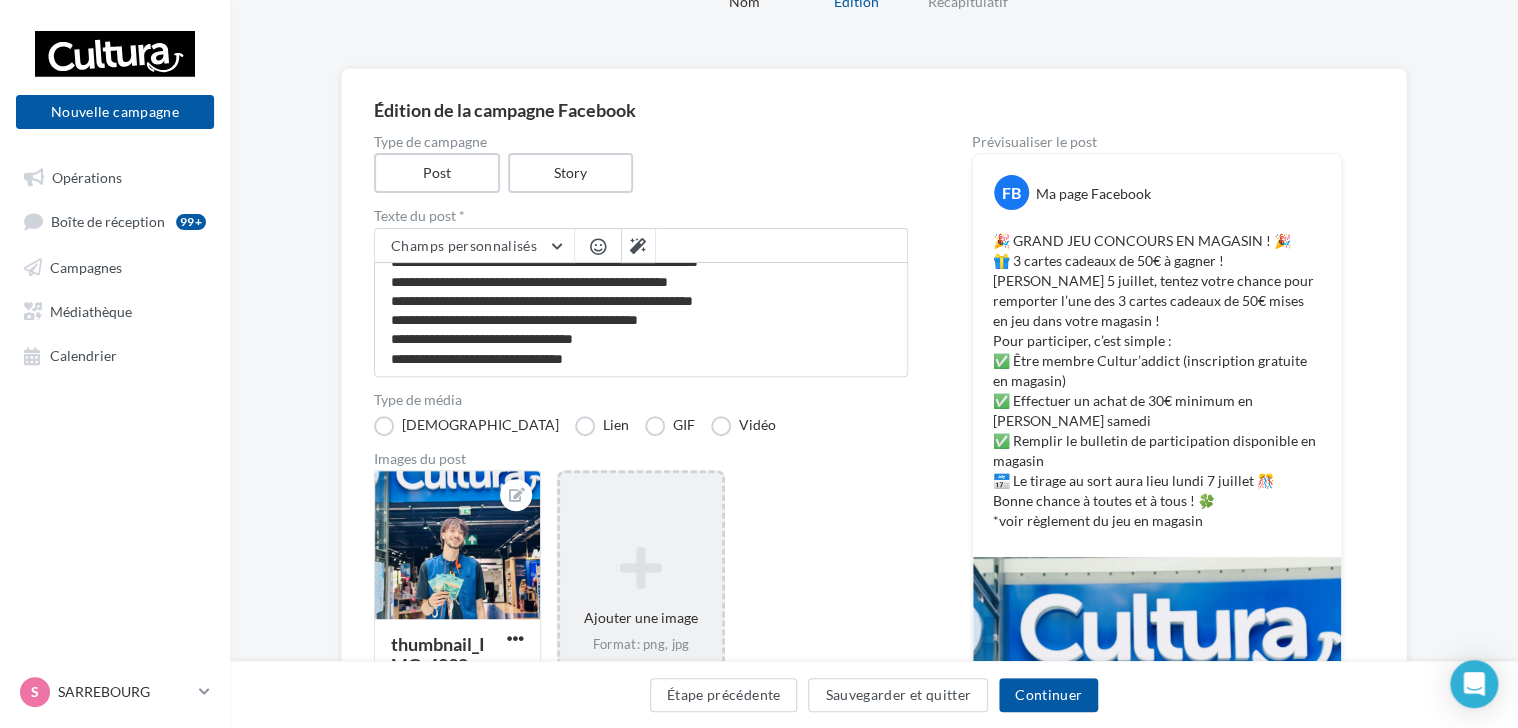 click on "**********" at bounding box center (874, 615) 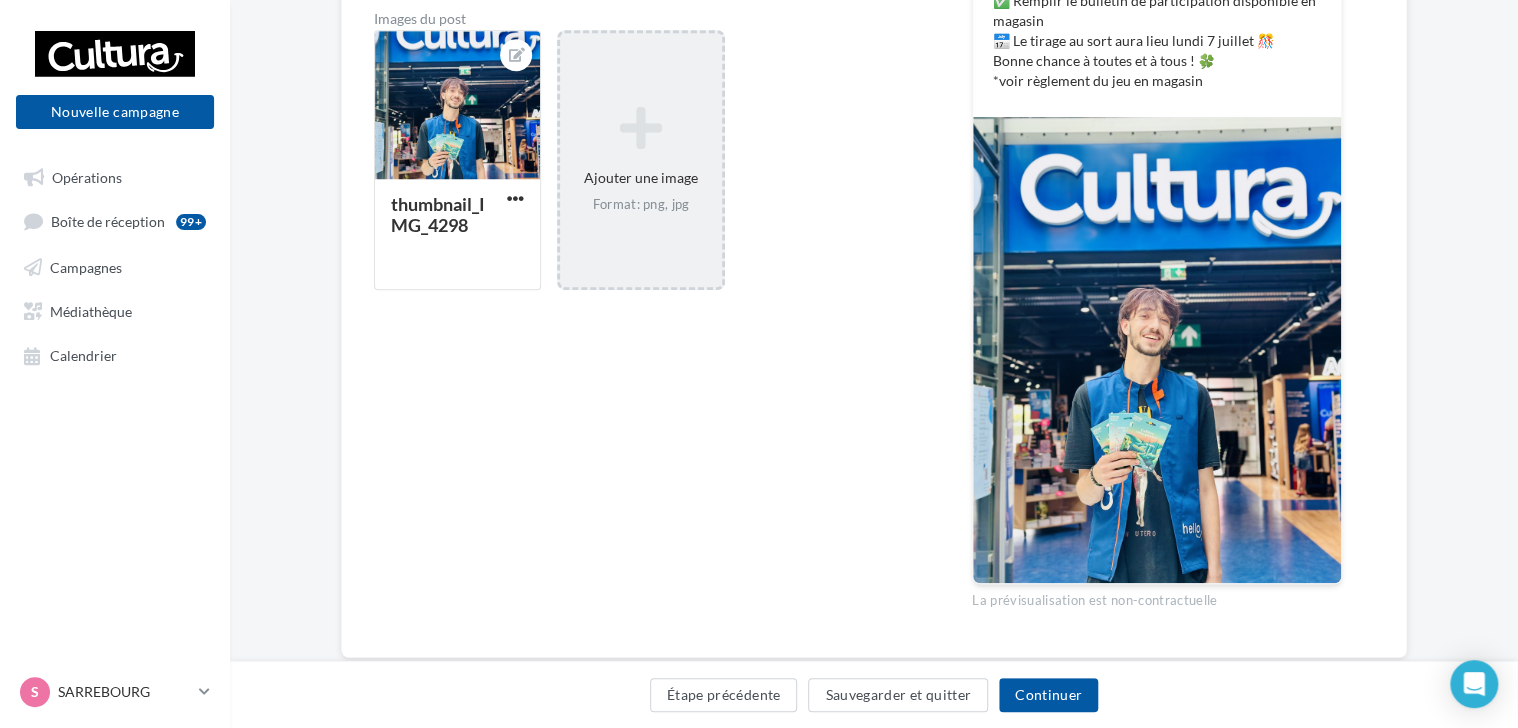 scroll, scrollTop: 536, scrollLeft: 0, axis: vertical 